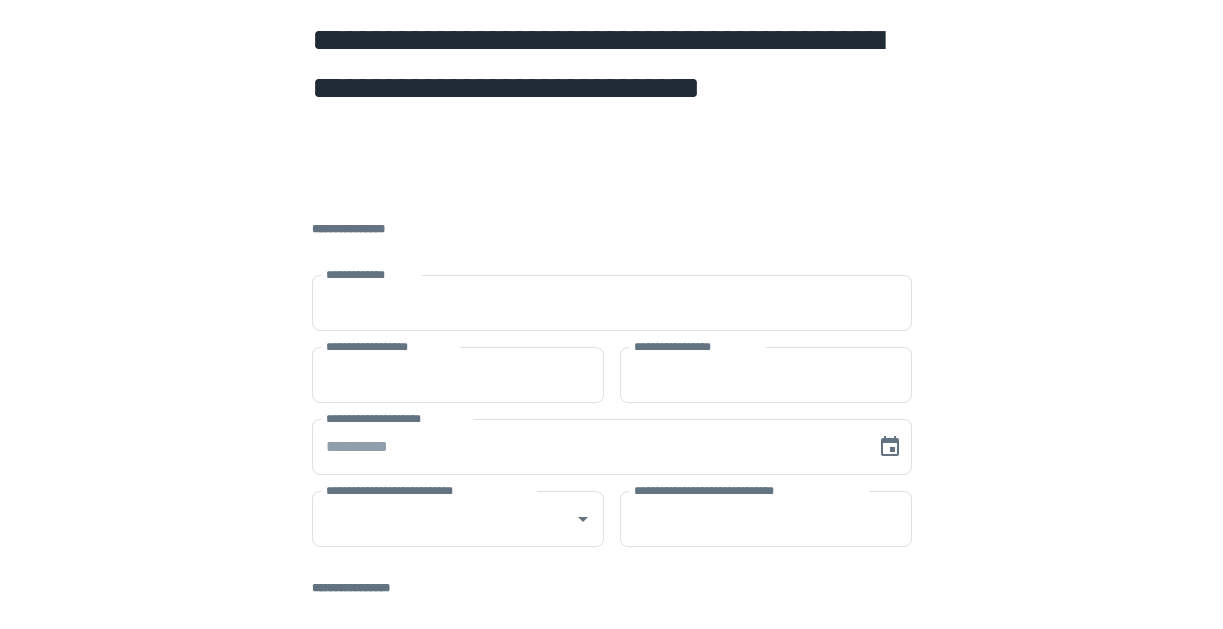 scroll, scrollTop: 0, scrollLeft: 0, axis: both 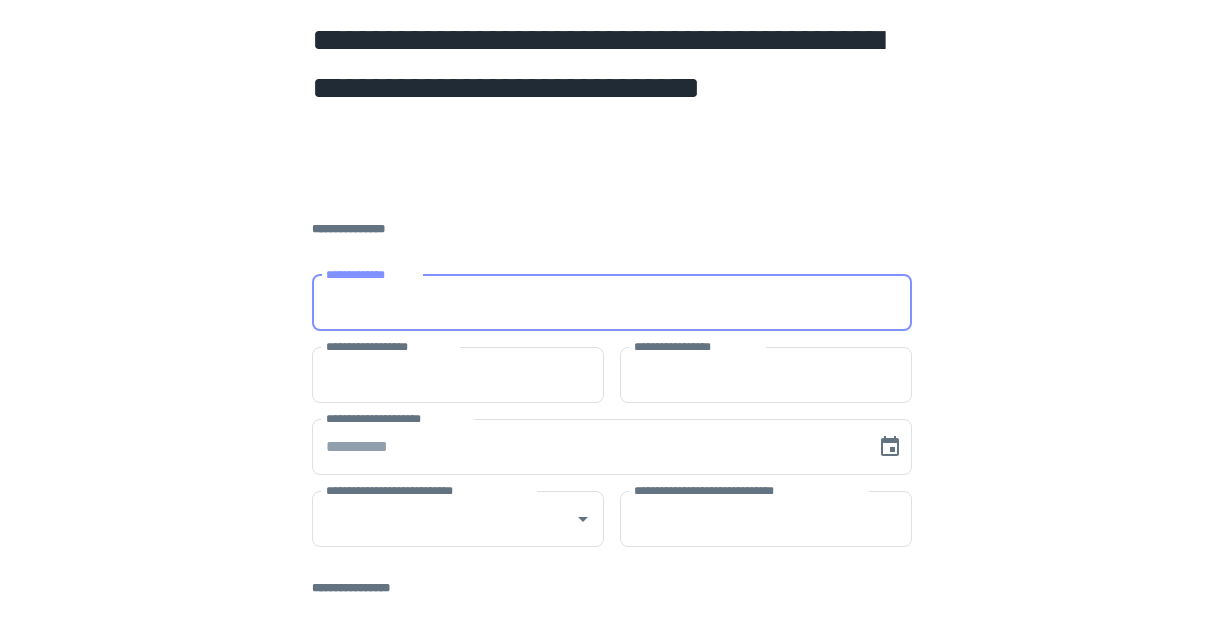 click at bounding box center (0, 629) 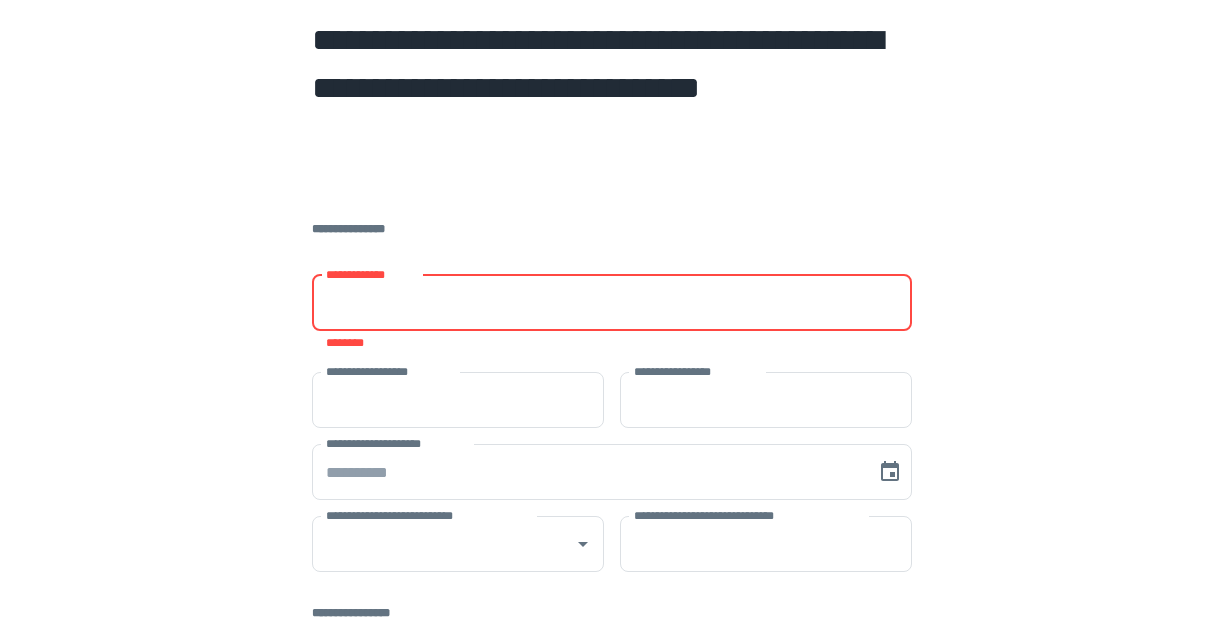 click on "**********" at bounding box center (612, 303) 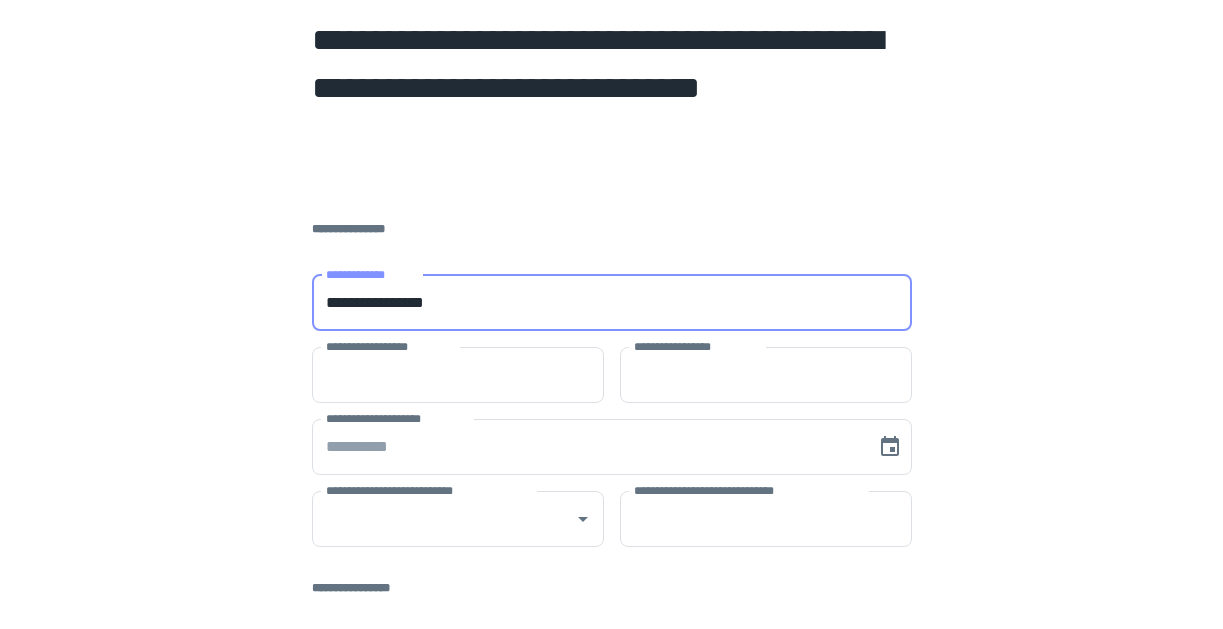 type on "**********" 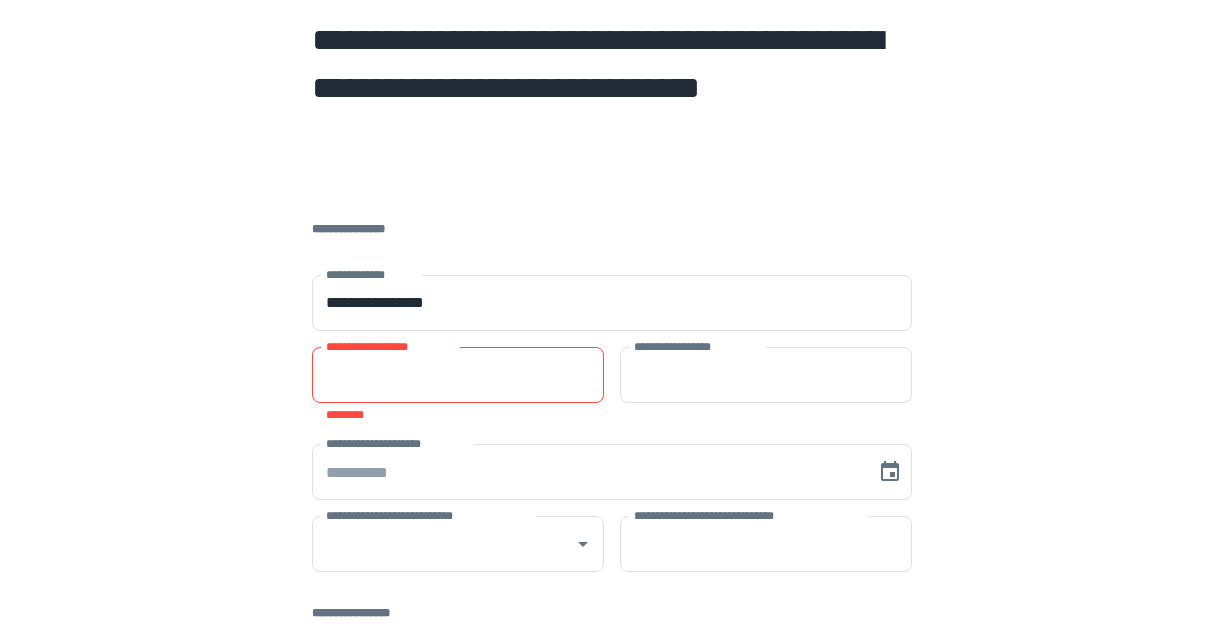 type on "****" 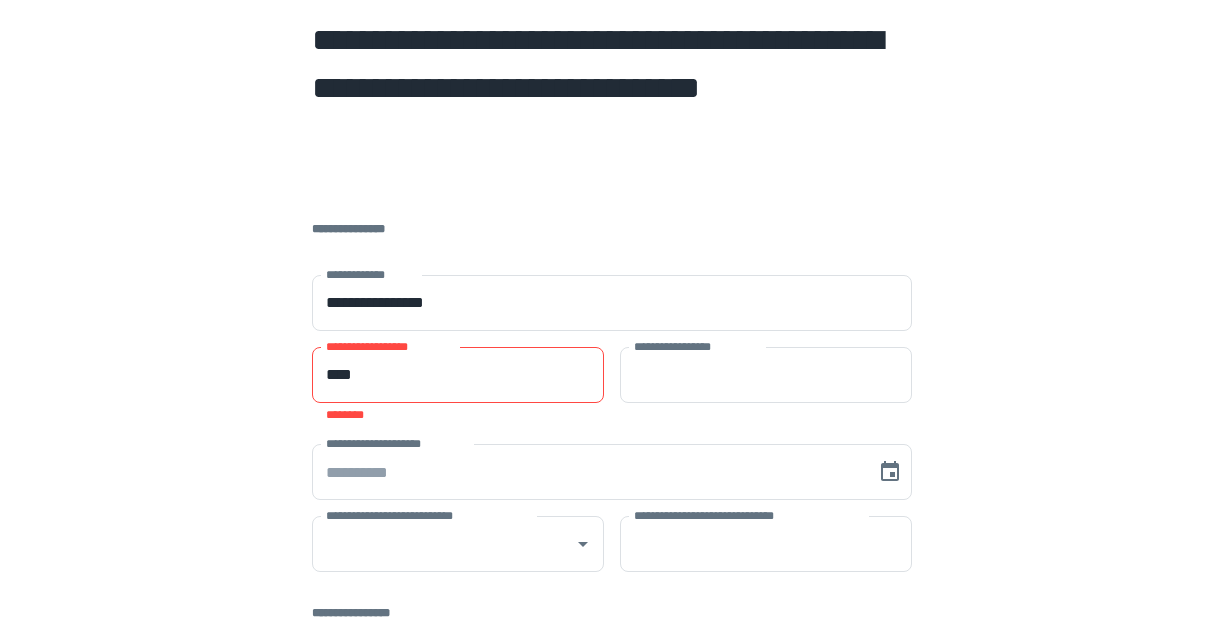 type on "******" 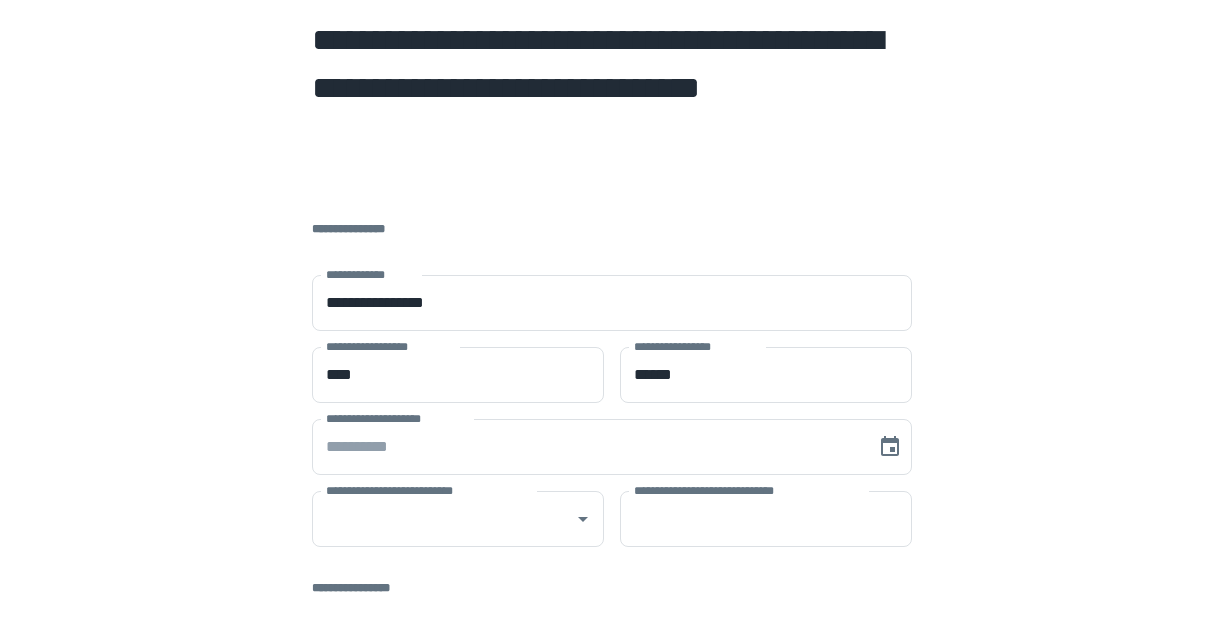 type on "********" 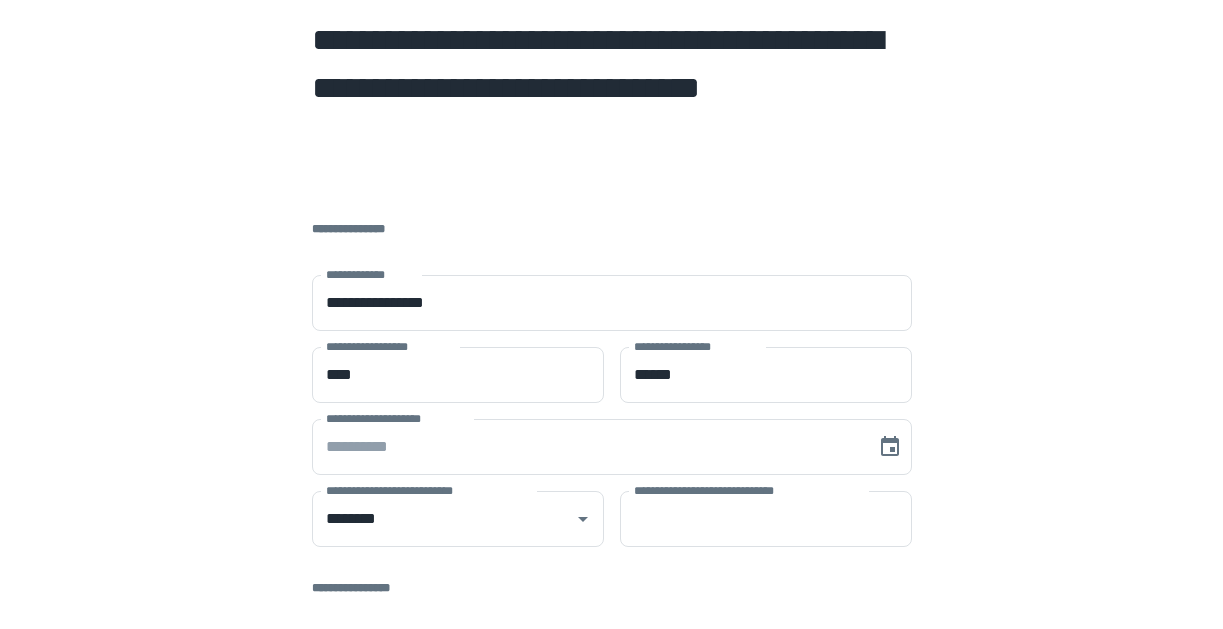 type 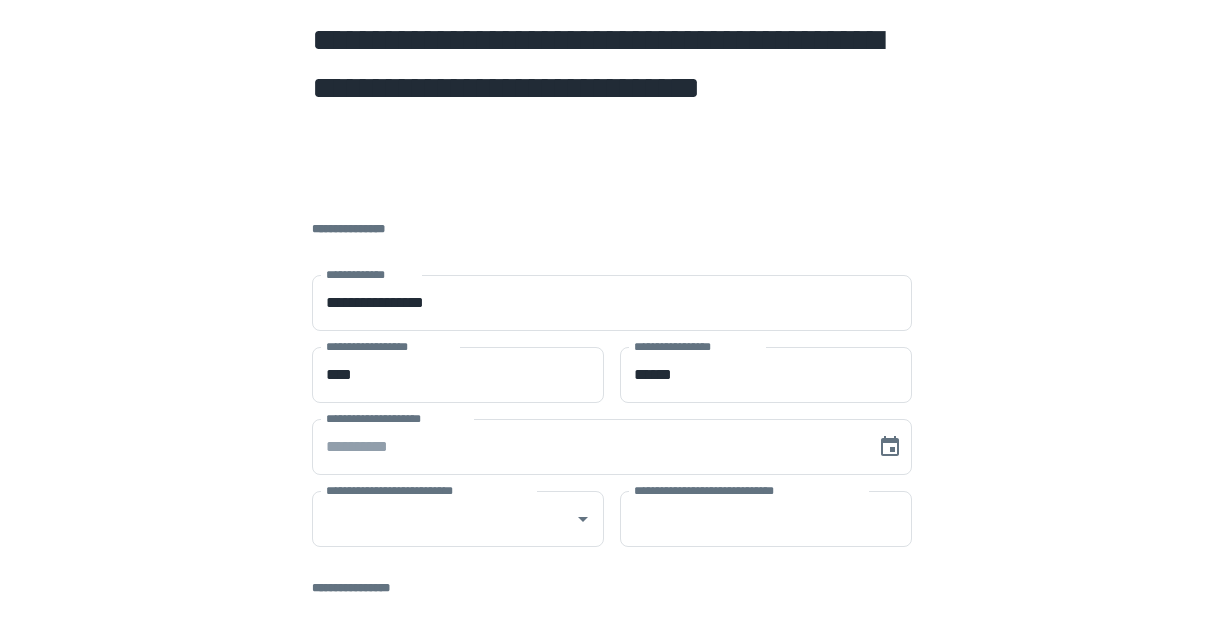 type on "*****" 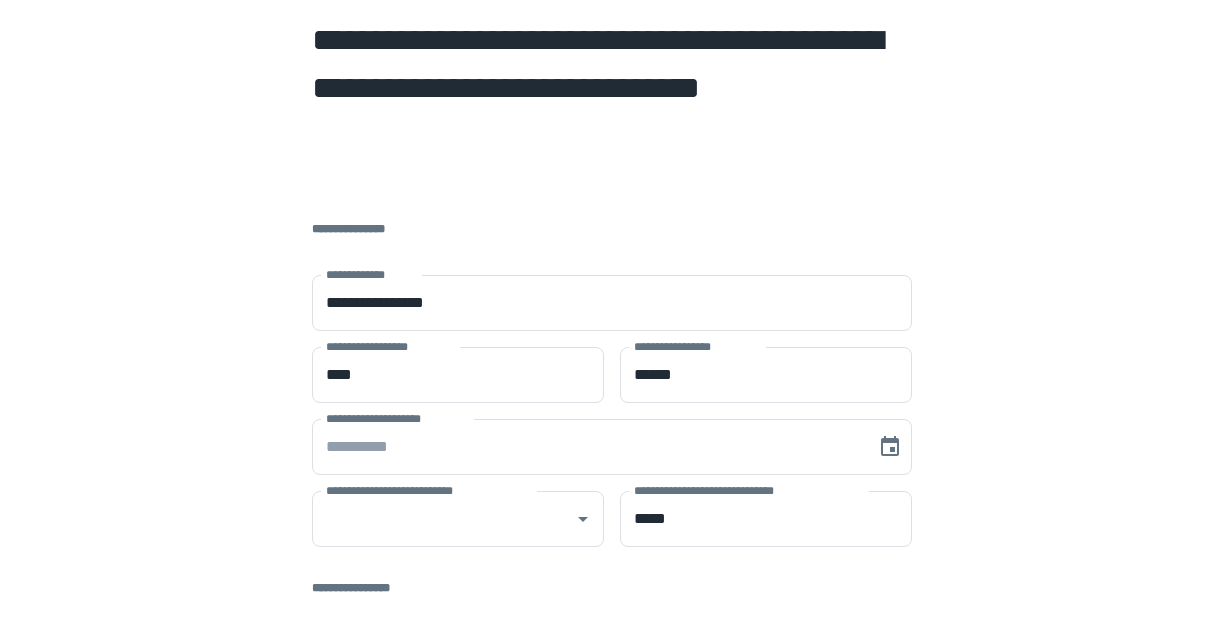 type on "**********" 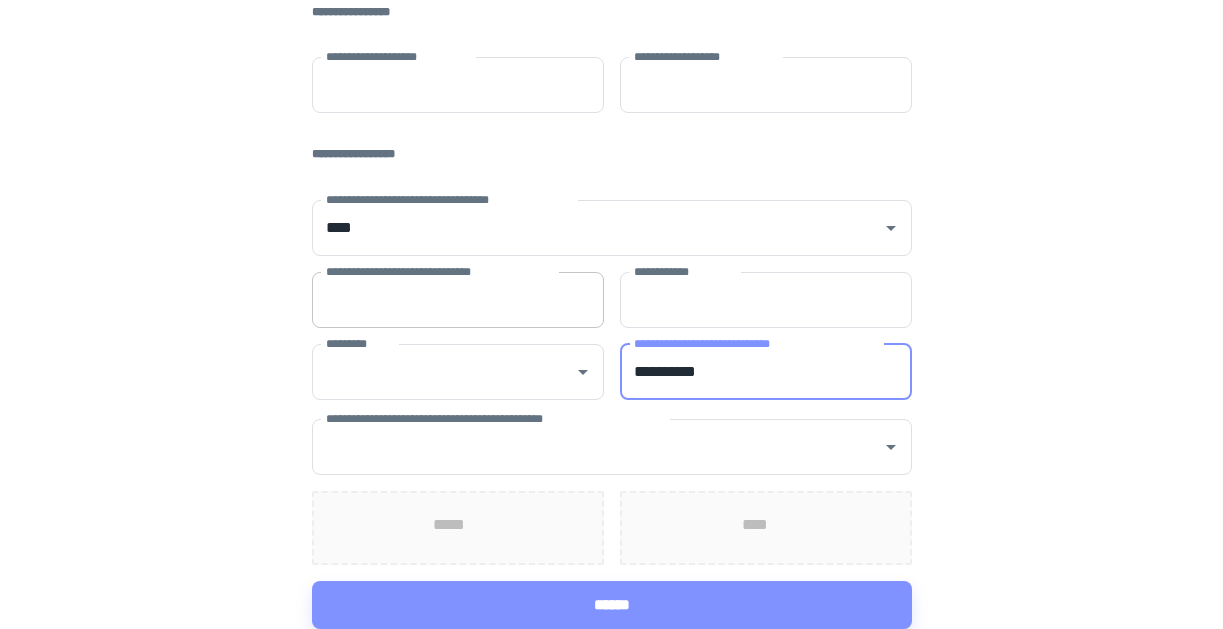 click on "**********" at bounding box center [458, 300] 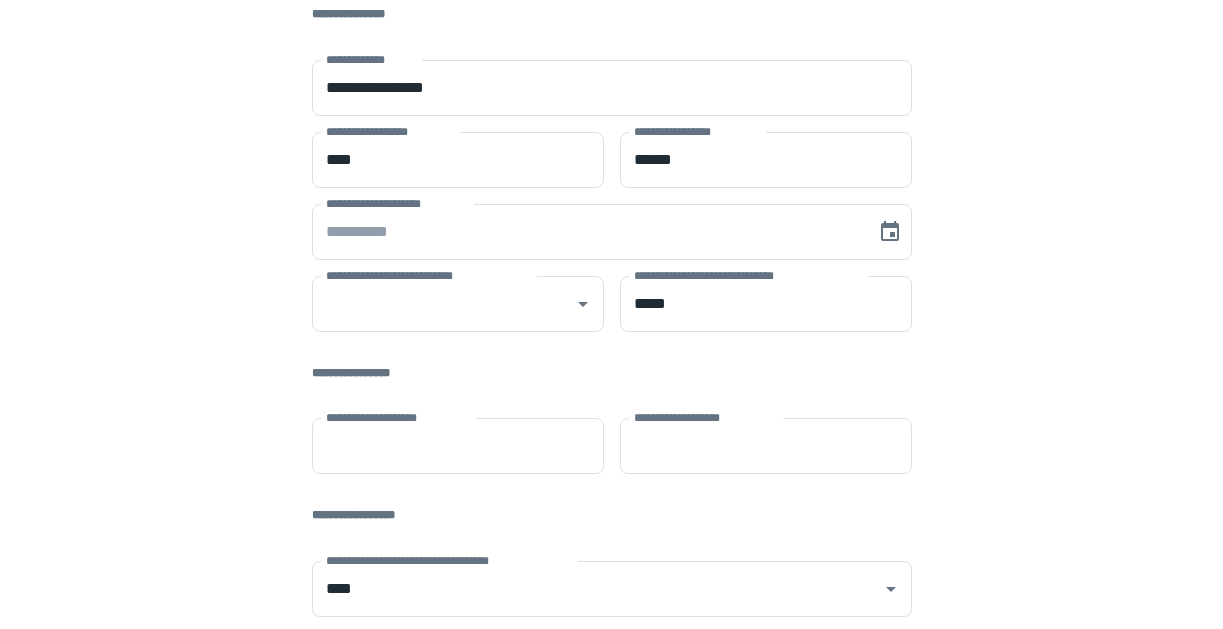 scroll, scrollTop: 212, scrollLeft: 0, axis: vertical 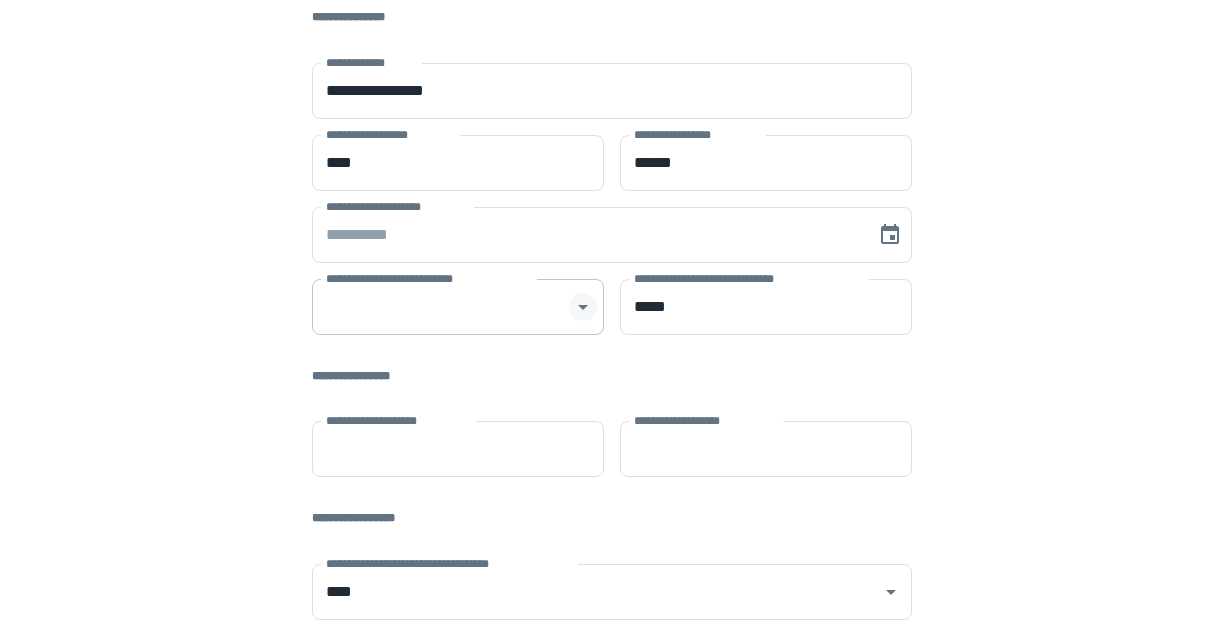 click 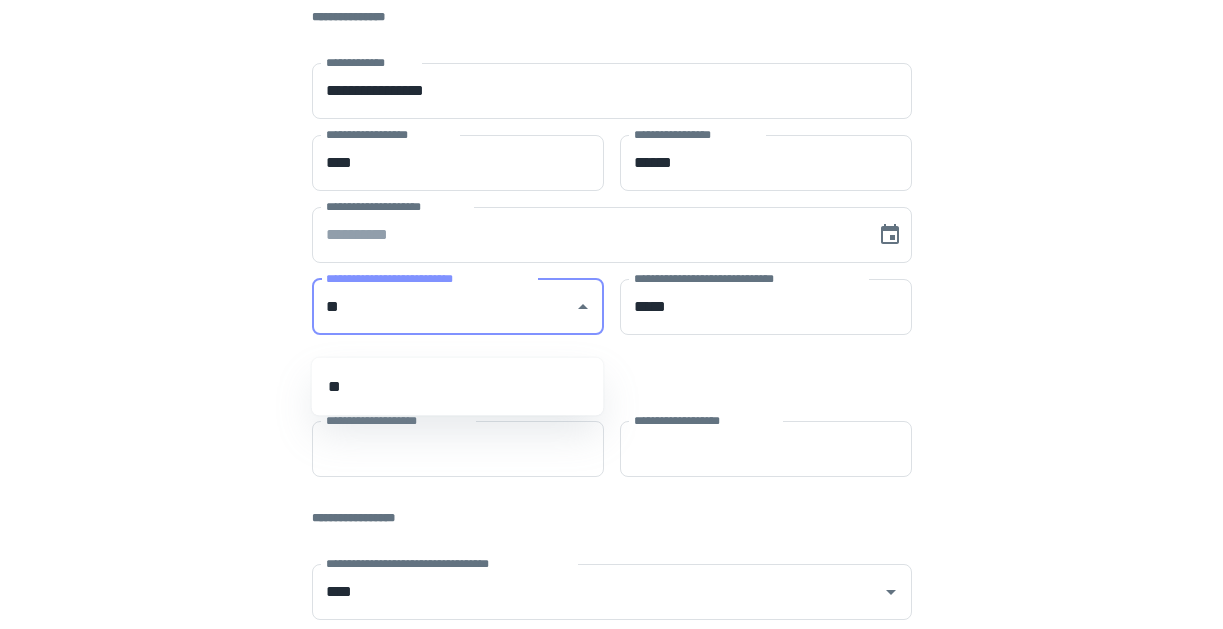 click on "**" at bounding box center [458, 387] 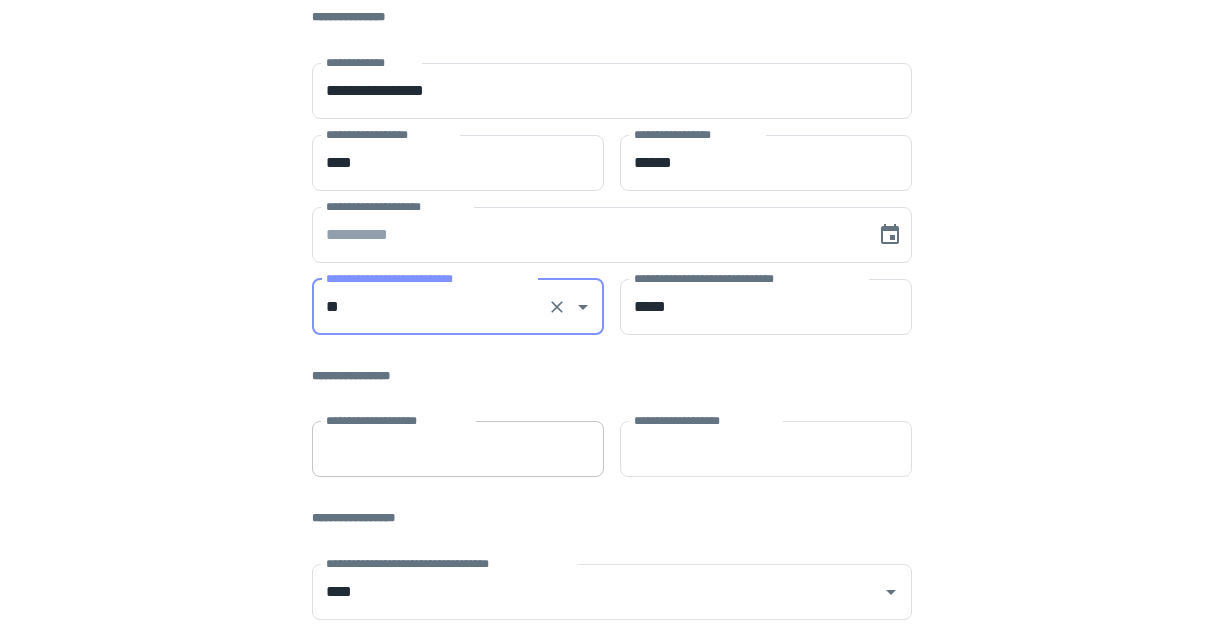 type on "**" 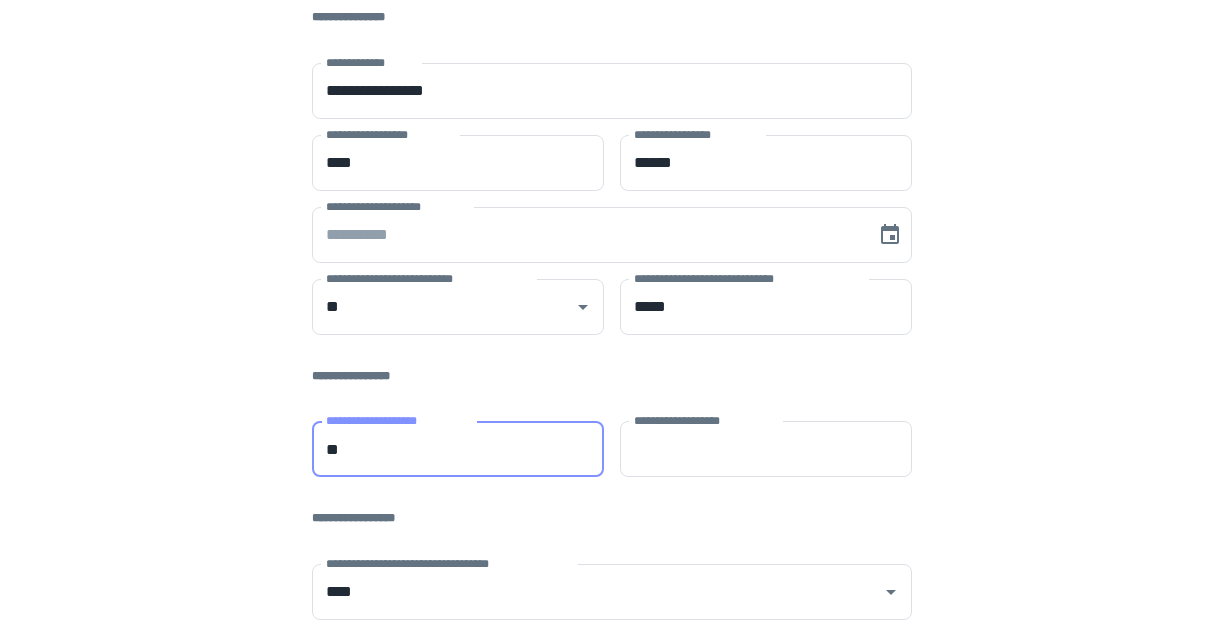 type on "*" 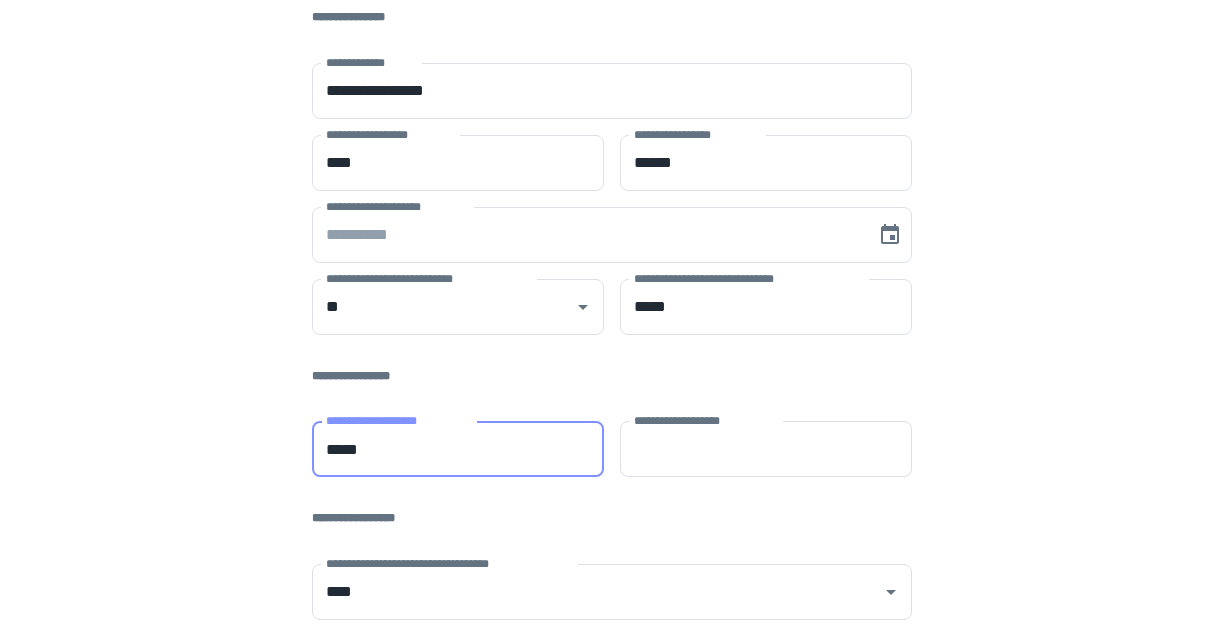 type on "*****" 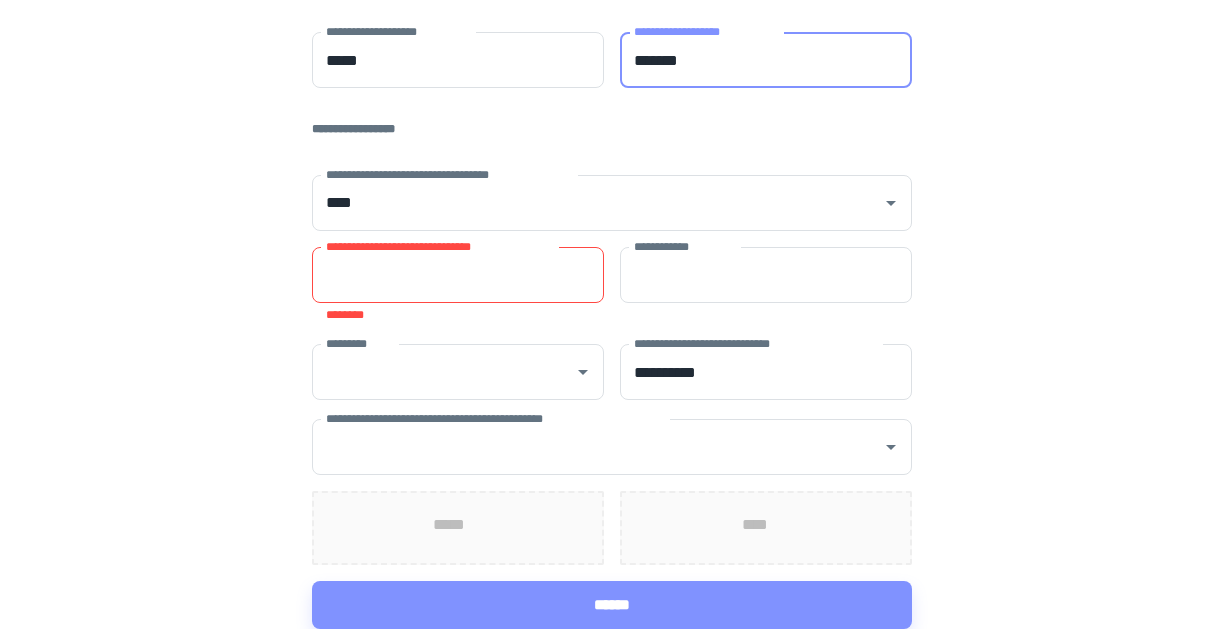 scroll, scrollTop: 653, scrollLeft: 0, axis: vertical 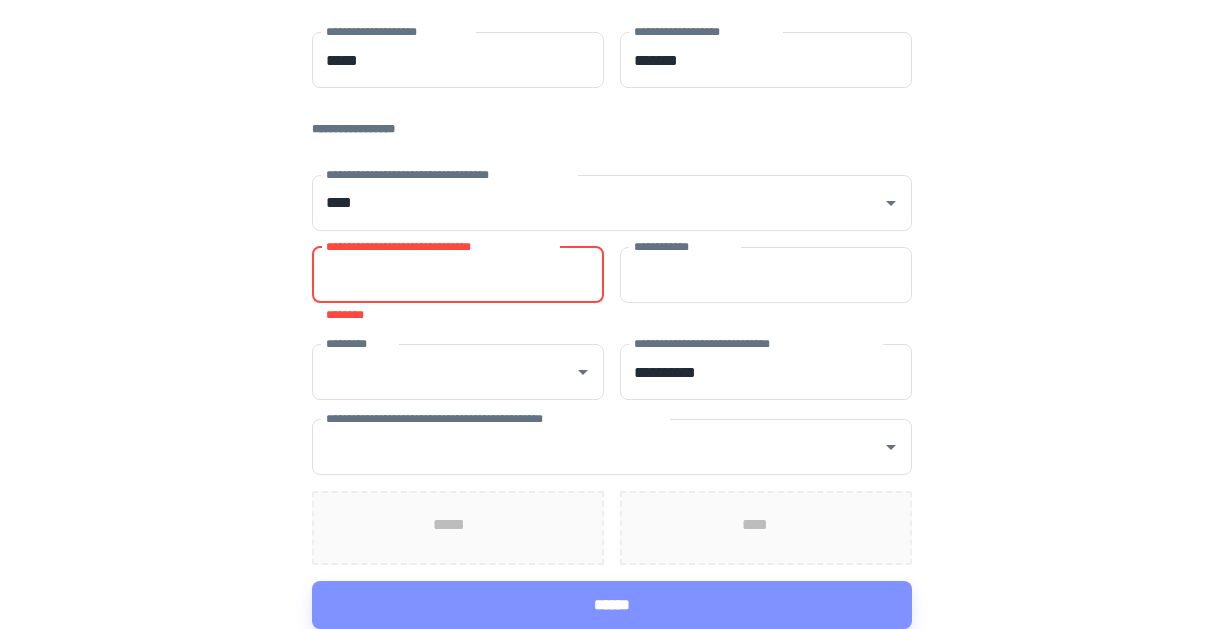 click on "**********" at bounding box center [458, 275] 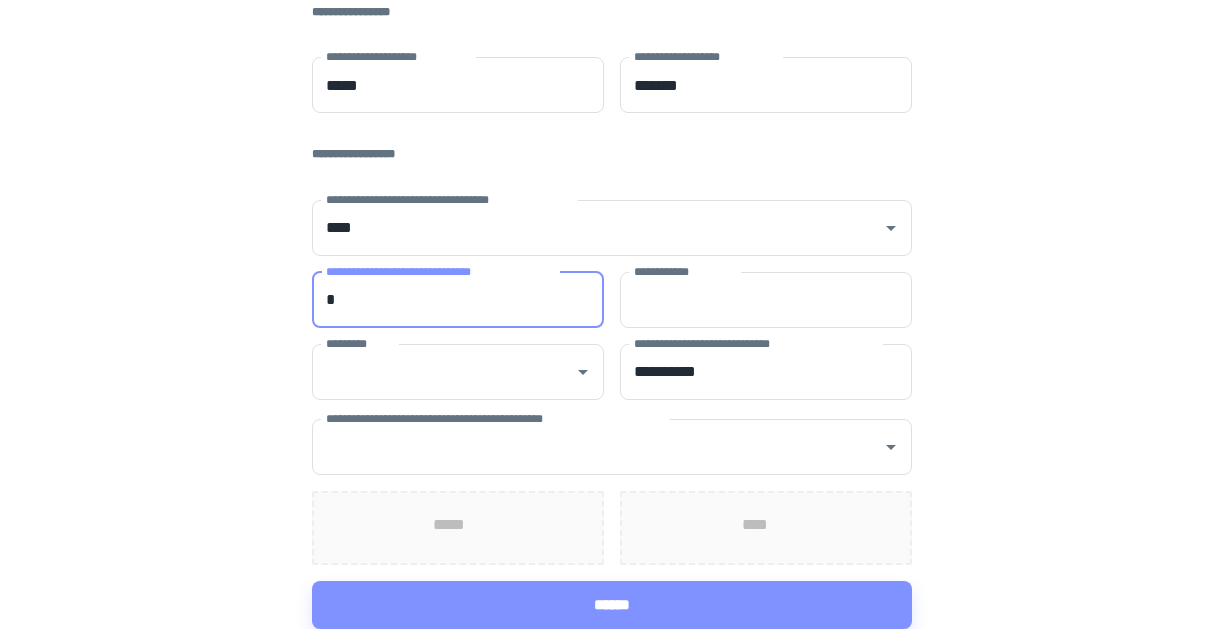 scroll, scrollTop: 627, scrollLeft: 0, axis: vertical 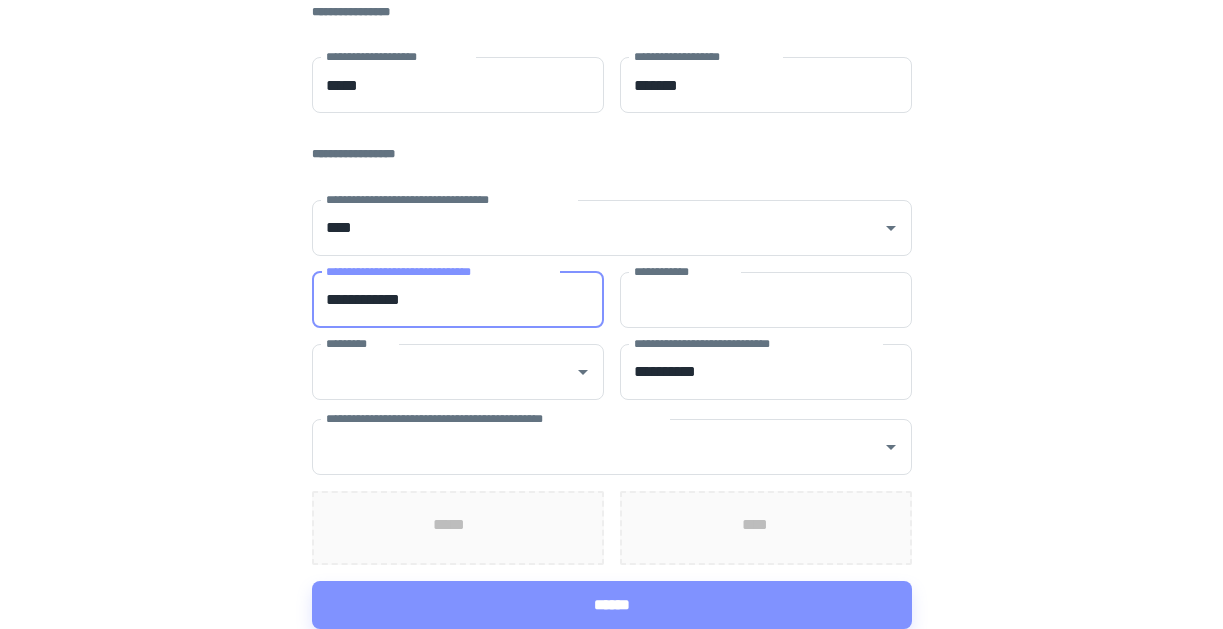 type on "**********" 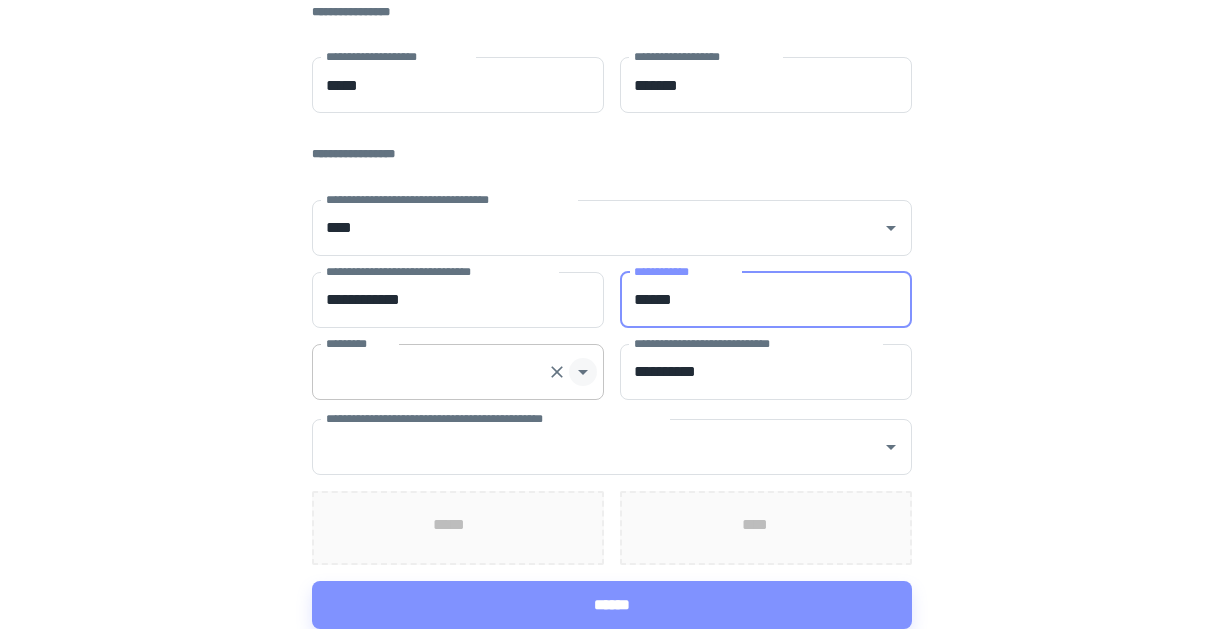 click 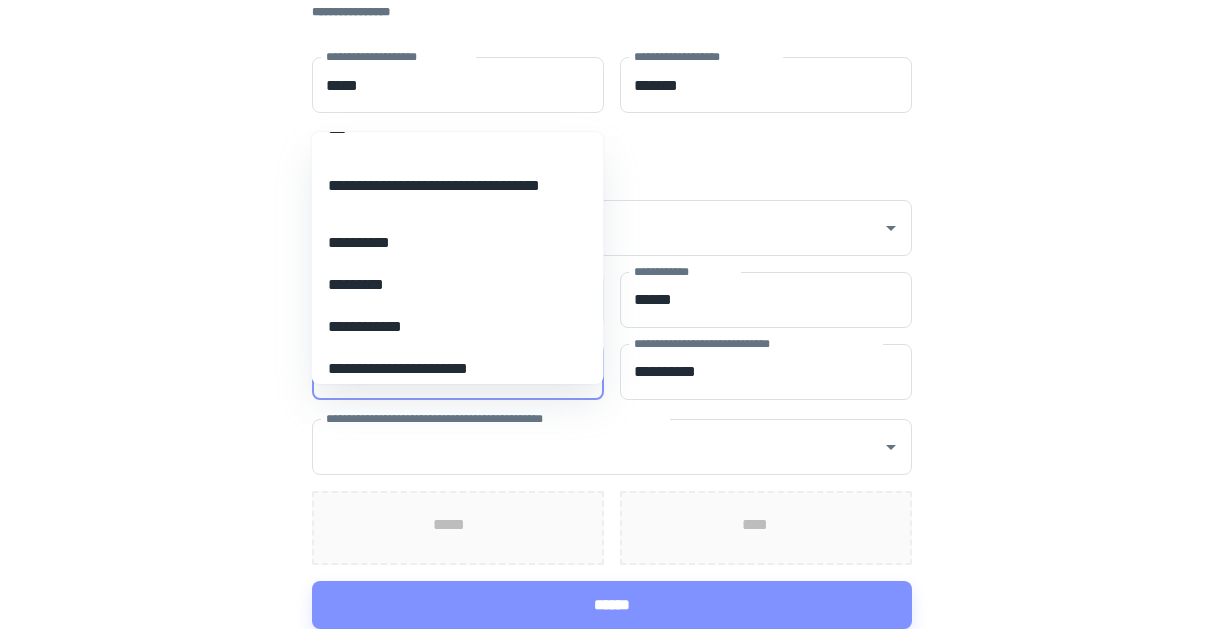 scroll, scrollTop: 0, scrollLeft: 0, axis: both 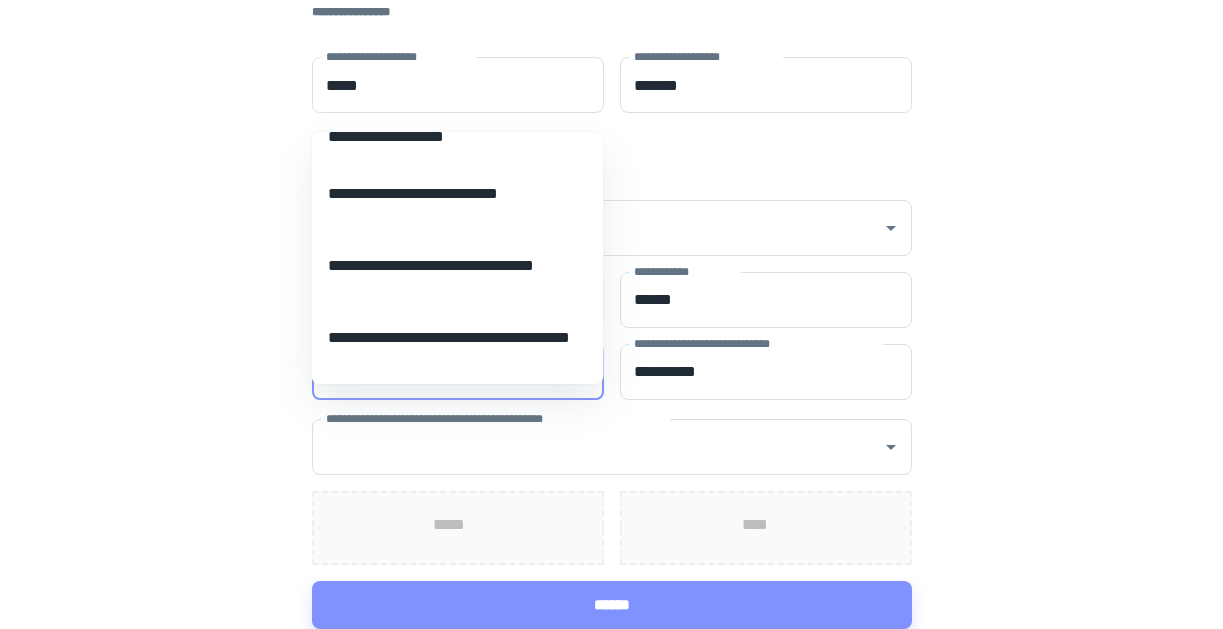 click on "**********" at bounding box center [458, 266] 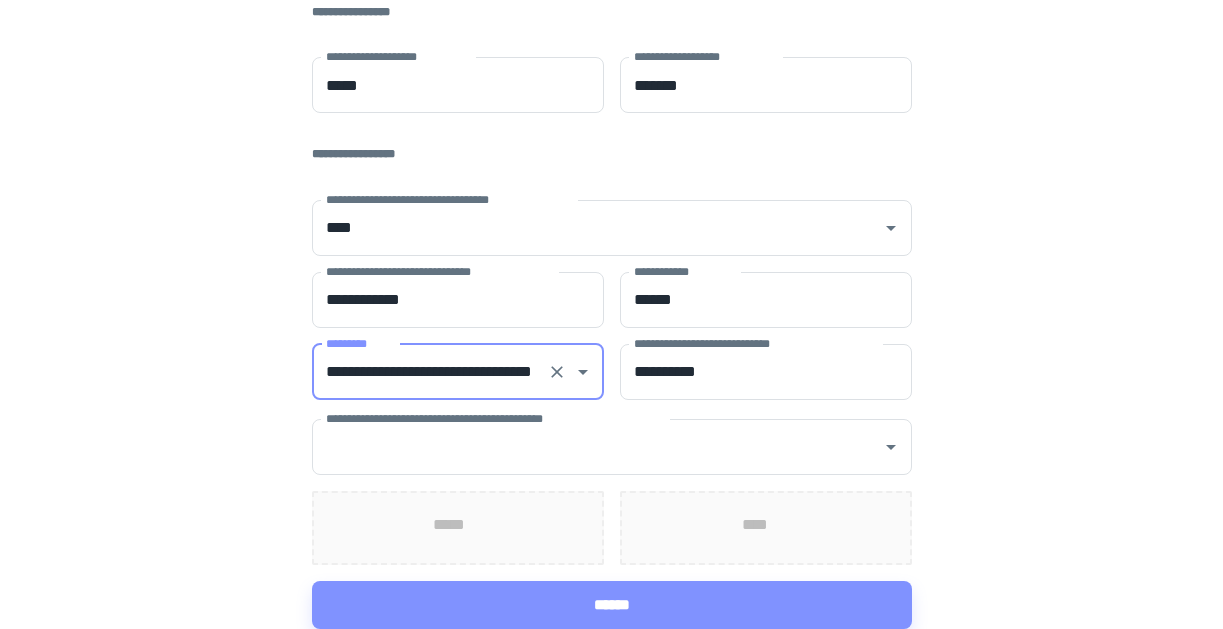 scroll, scrollTop: 627, scrollLeft: 0, axis: vertical 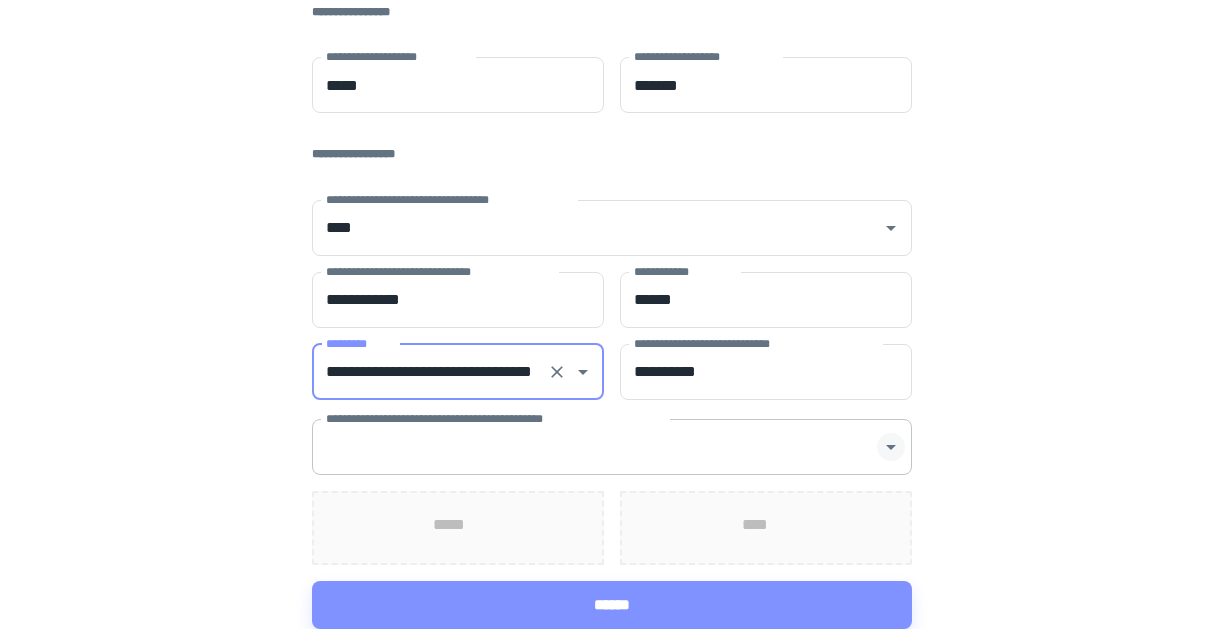click 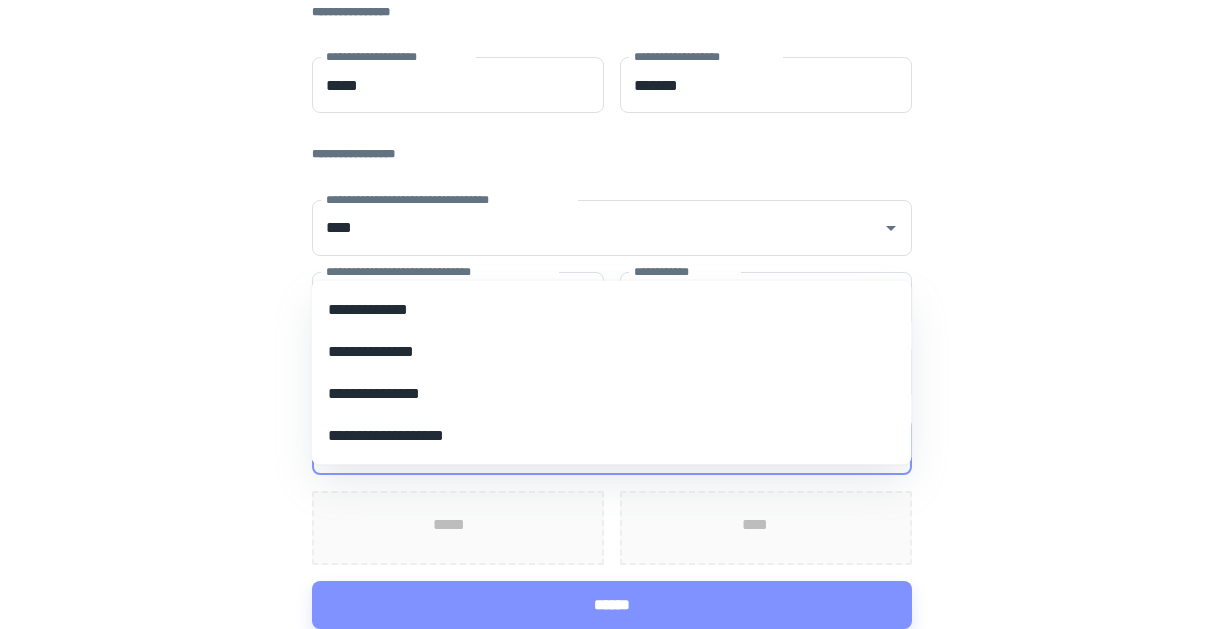 click on "**********" at bounding box center [612, 394] 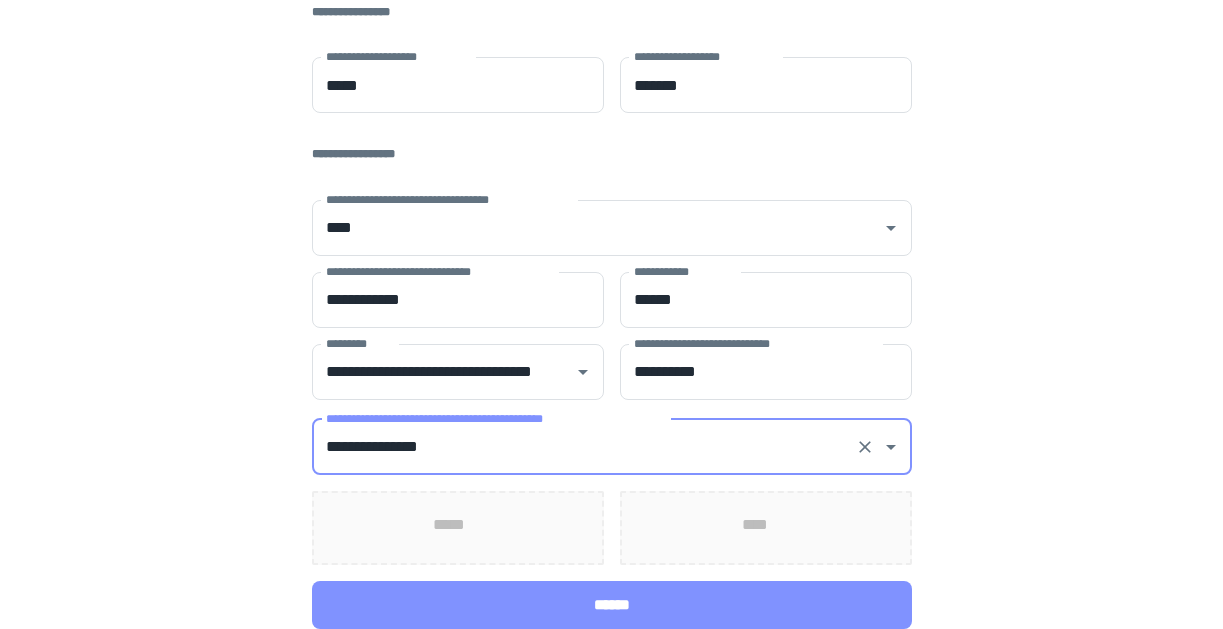 click on "******" at bounding box center [612, 605] 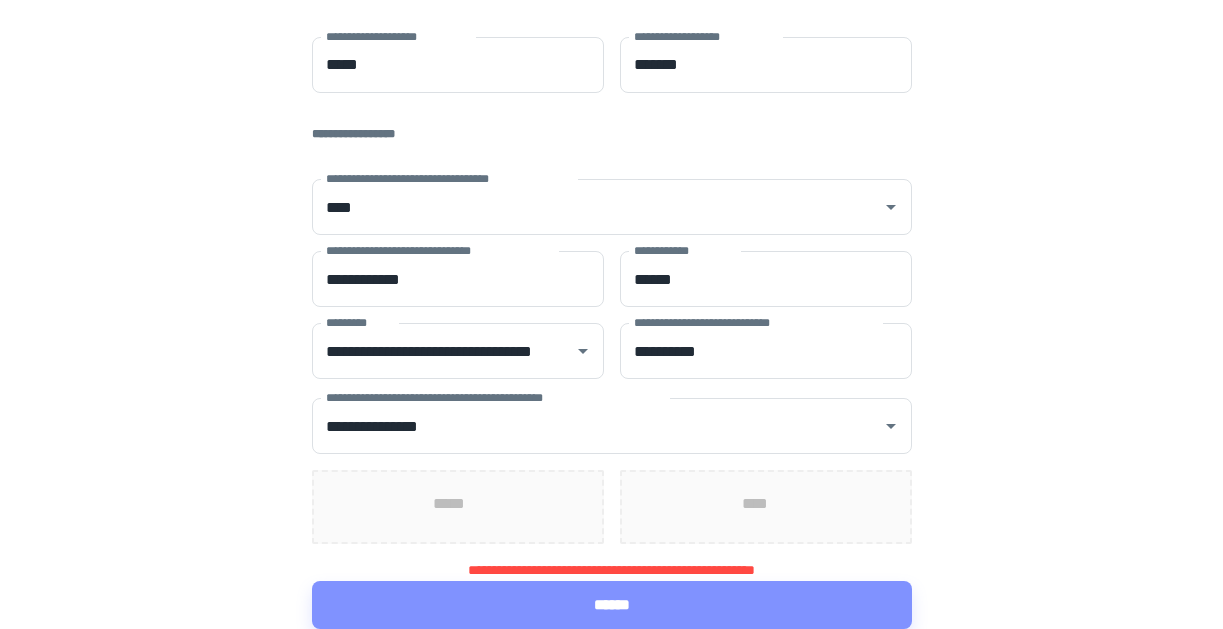 scroll, scrollTop: 674, scrollLeft: 0, axis: vertical 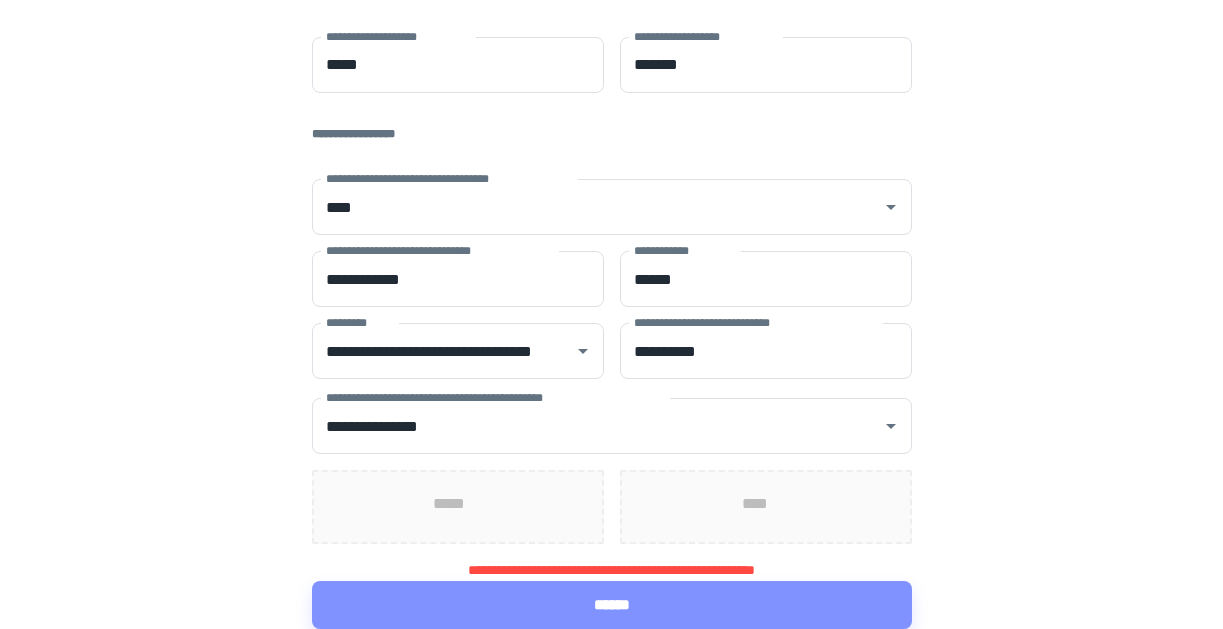 click on "*****" at bounding box center [458, 507] 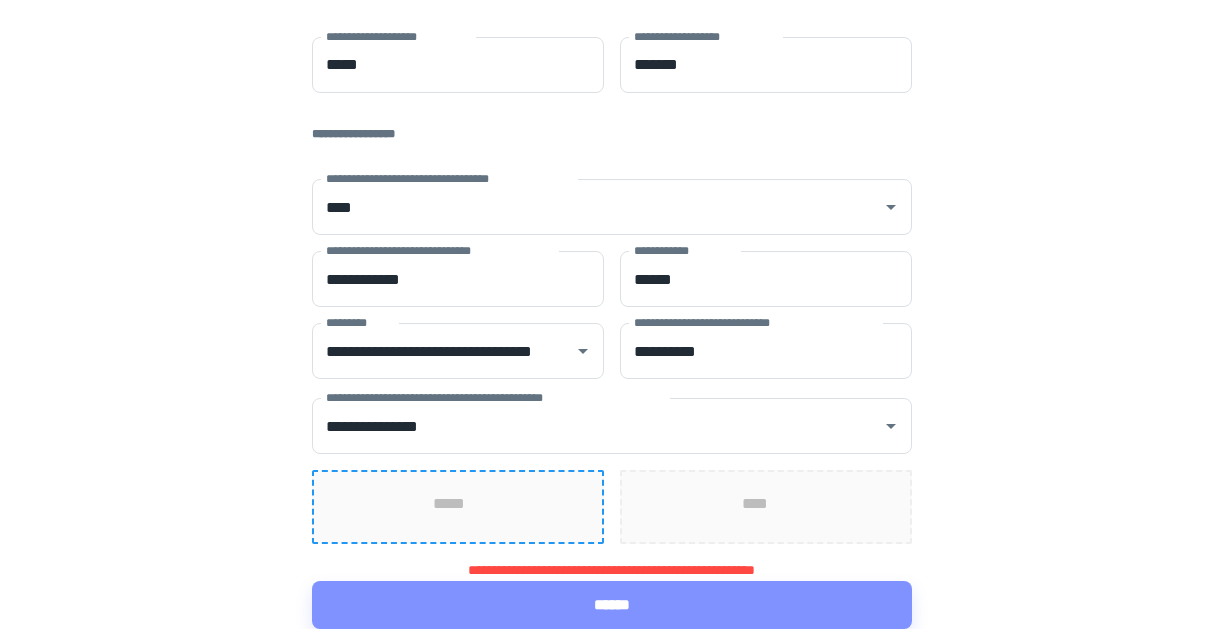 click on "*****" at bounding box center (458, 507) 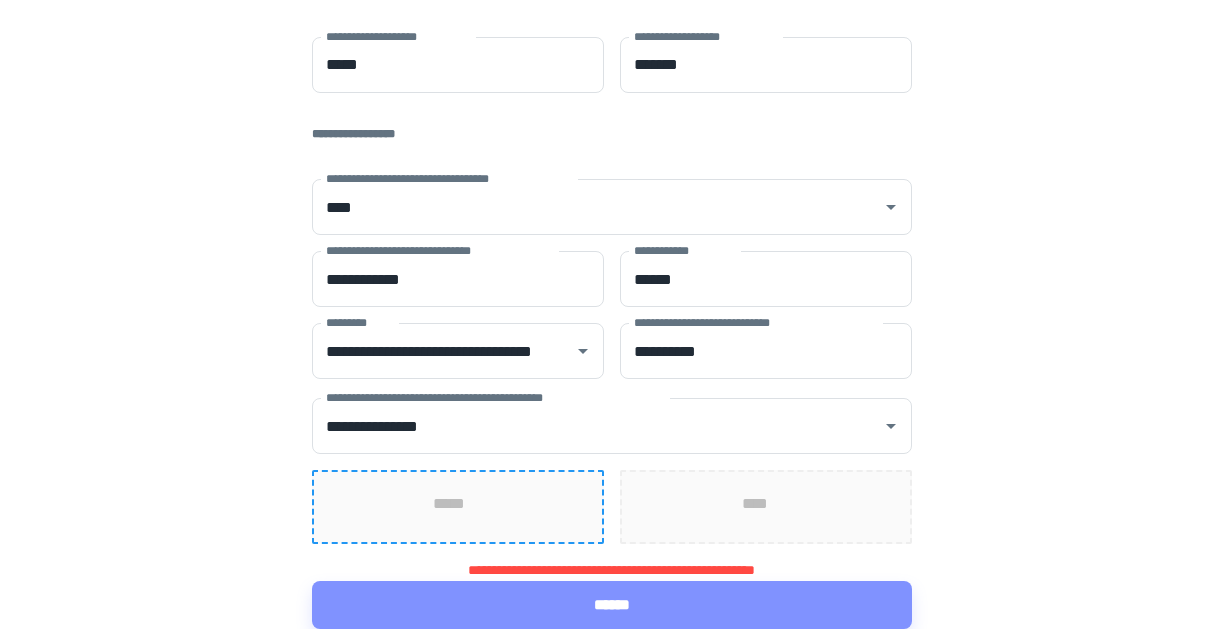 click on "*****" at bounding box center [458, 507] 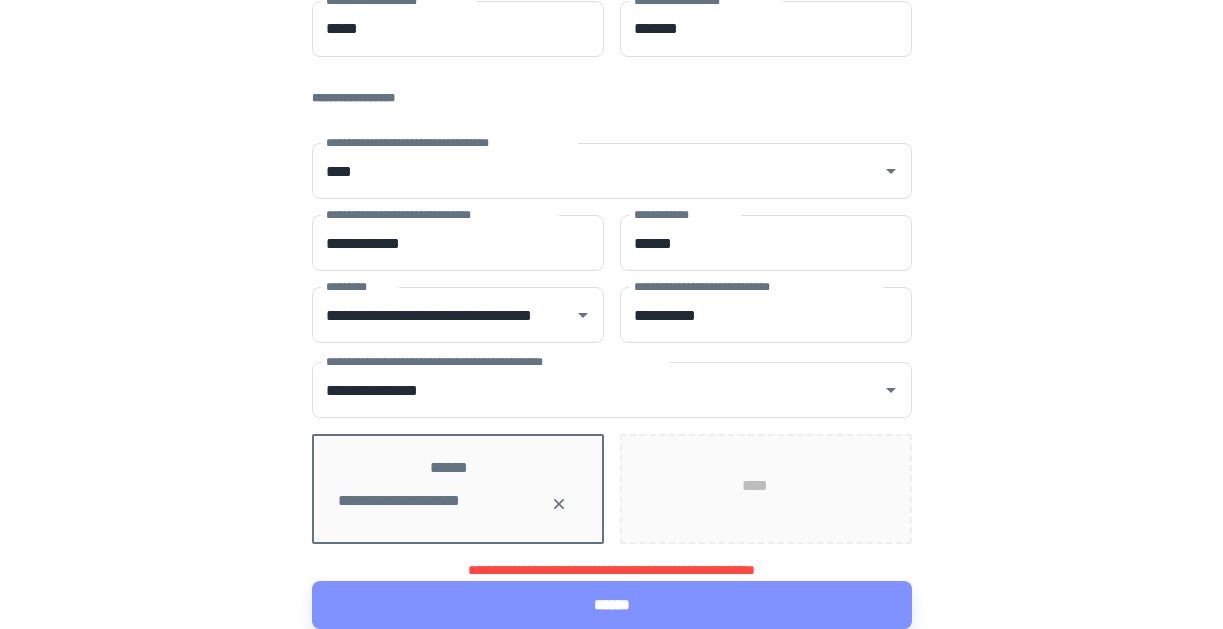 click on "****" at bounding box center (765, 489) 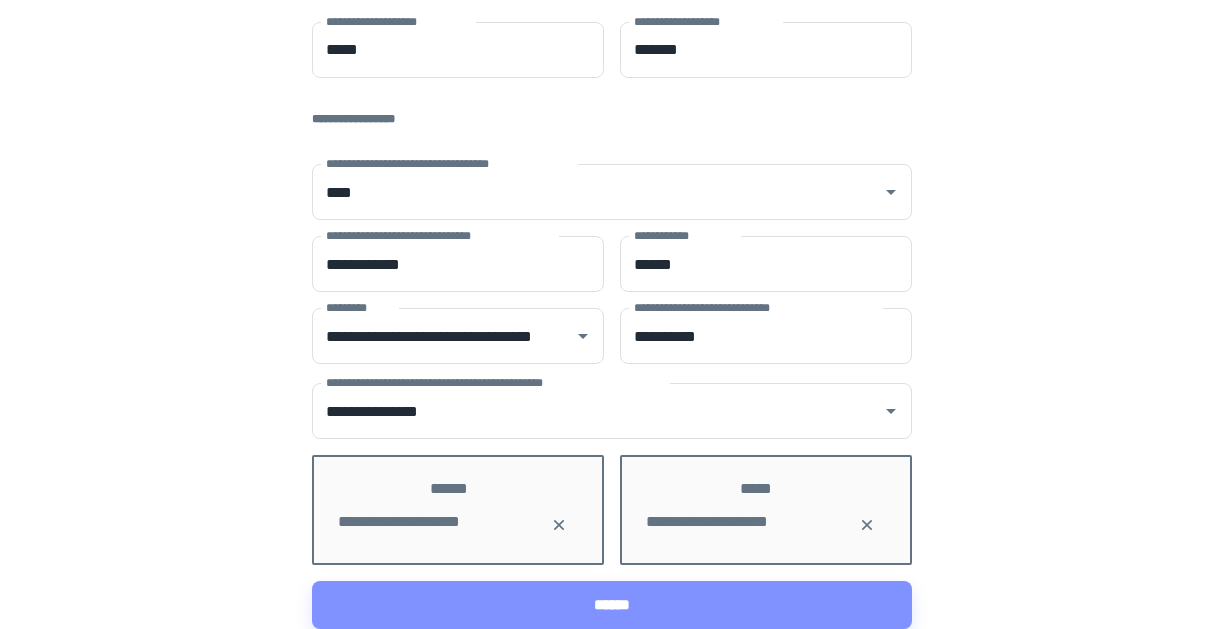 scroll, scrollTop: 689, scrollLeft: 0, axis: vertical 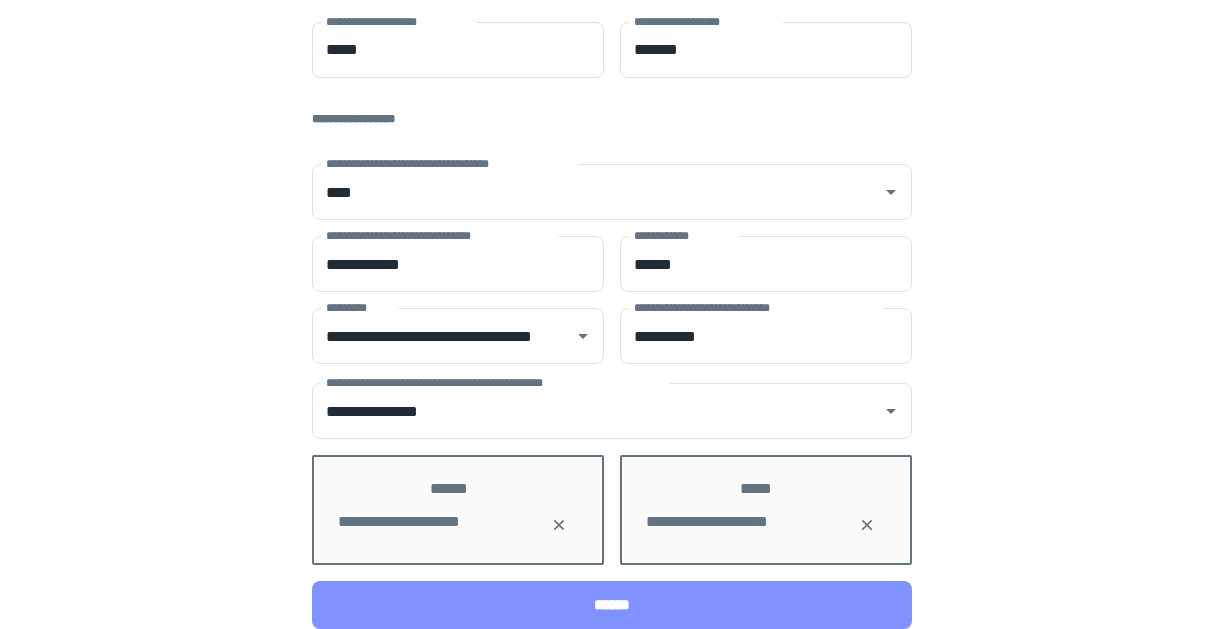 click on "******" at bounding box center [612, 605] 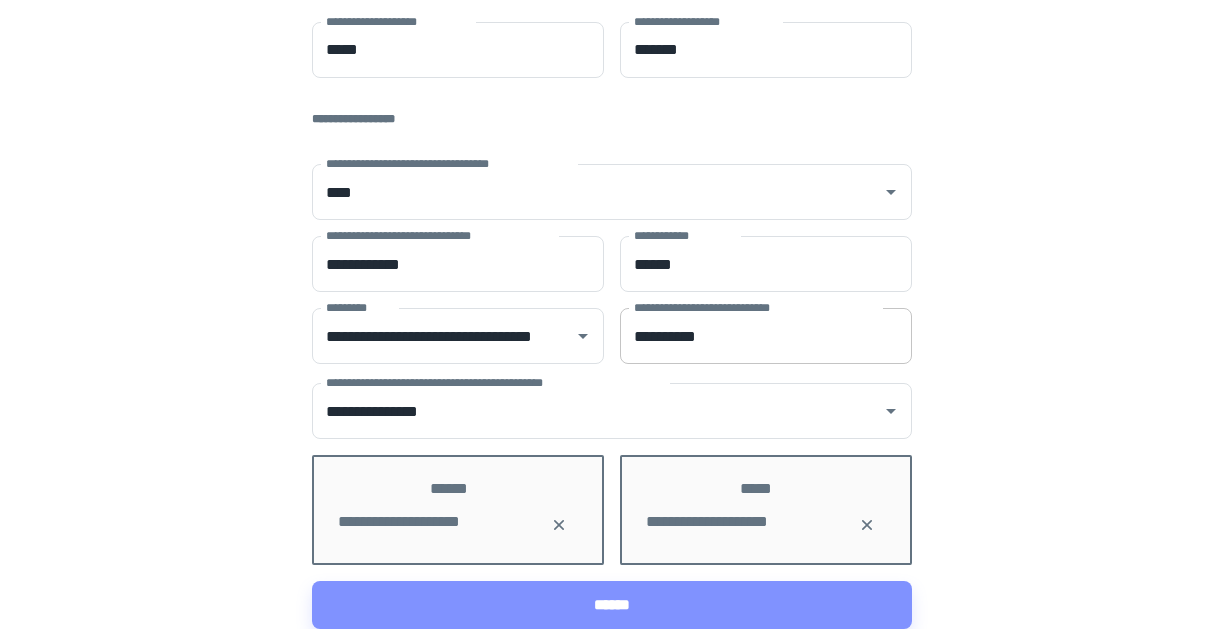 click on "**********" at bounding box center [766, 336] 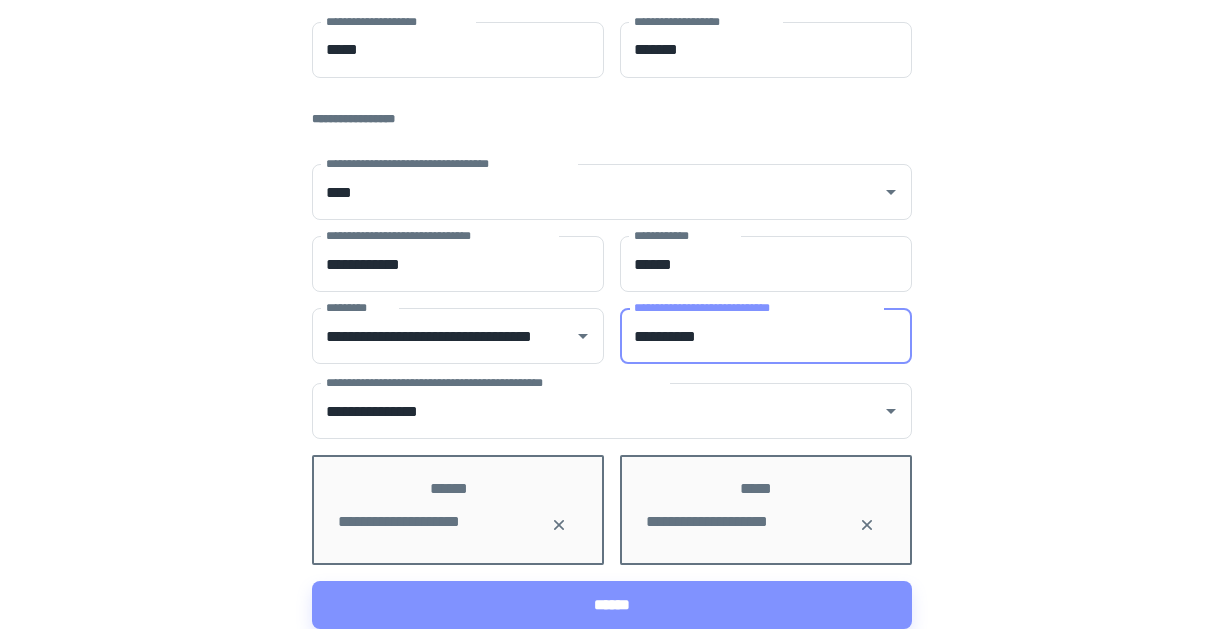 click on "**********" at bounding box center [766, 336] 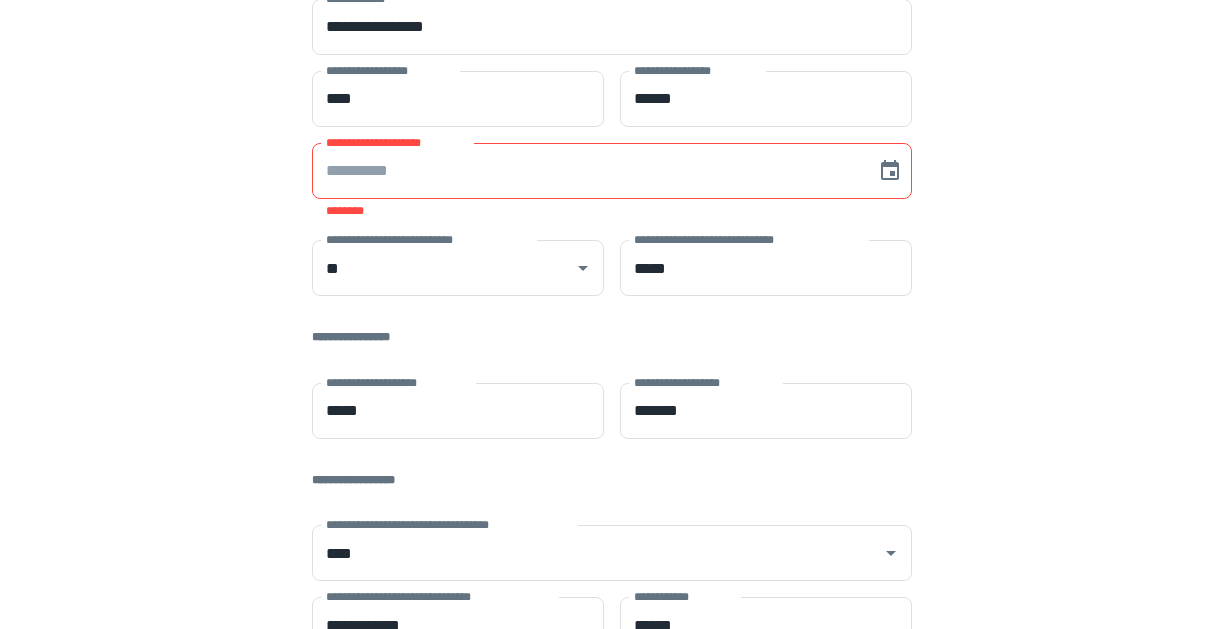 scroll, scrollTop: 0, scrollLeft: 0, axis: both 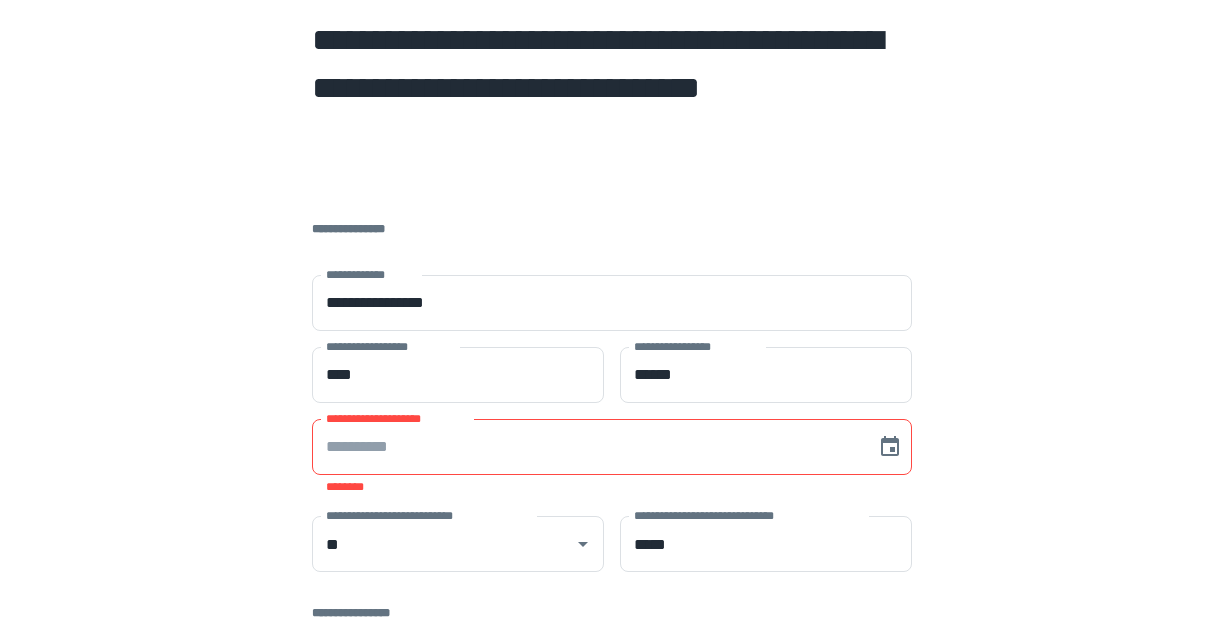 click on "**********" at bounding box center [587, 447] 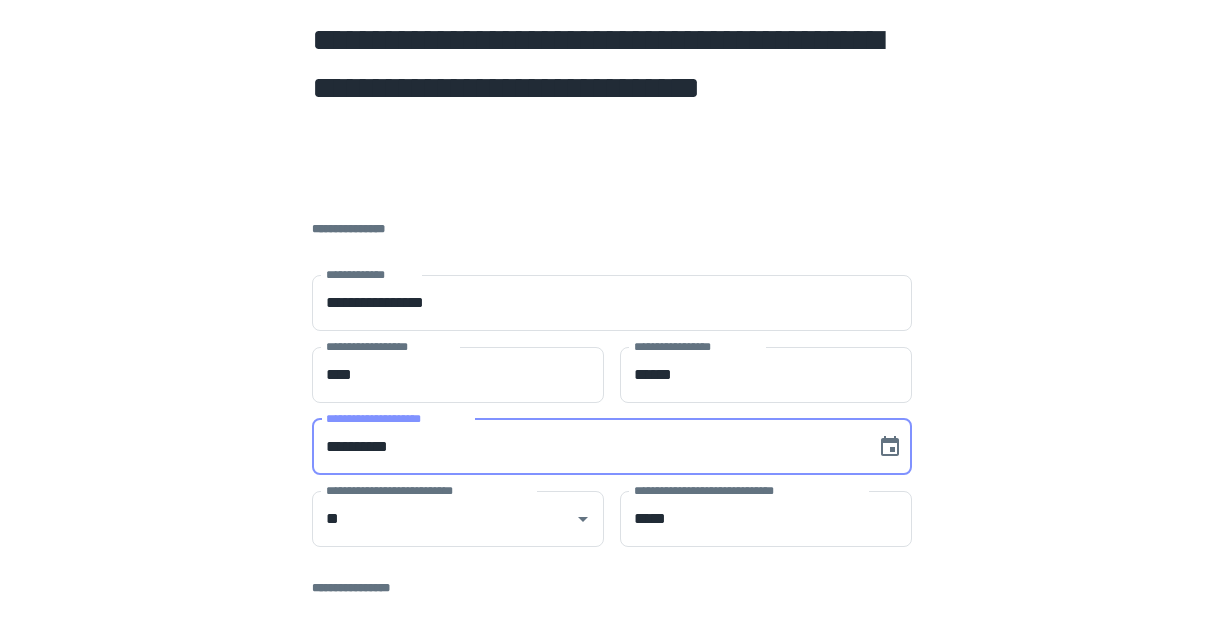 type on "**********" 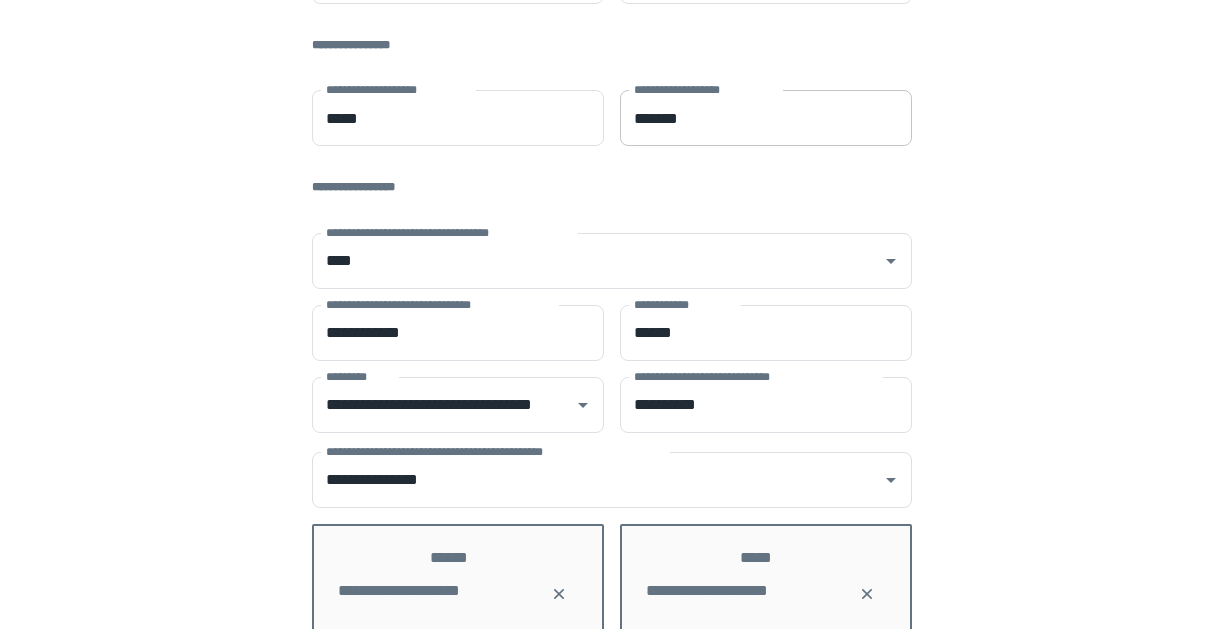 scroll, scrollTop: 579, scrollLeft: 0, axis: vertical 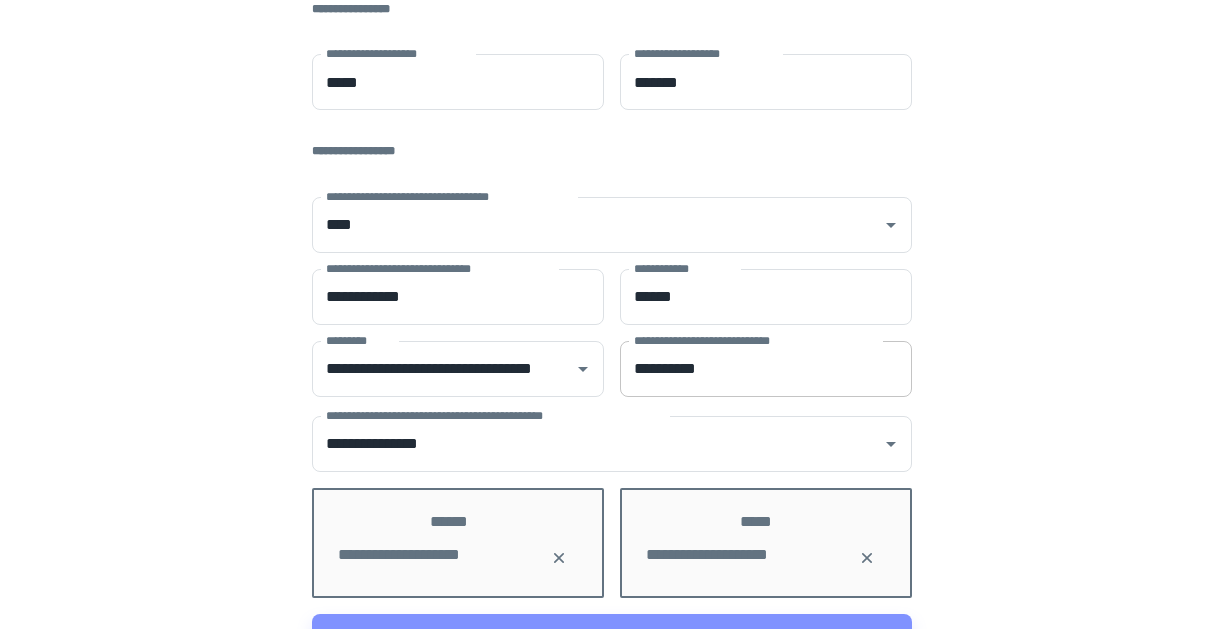 click on "**********" at bounding box center (766, 369) 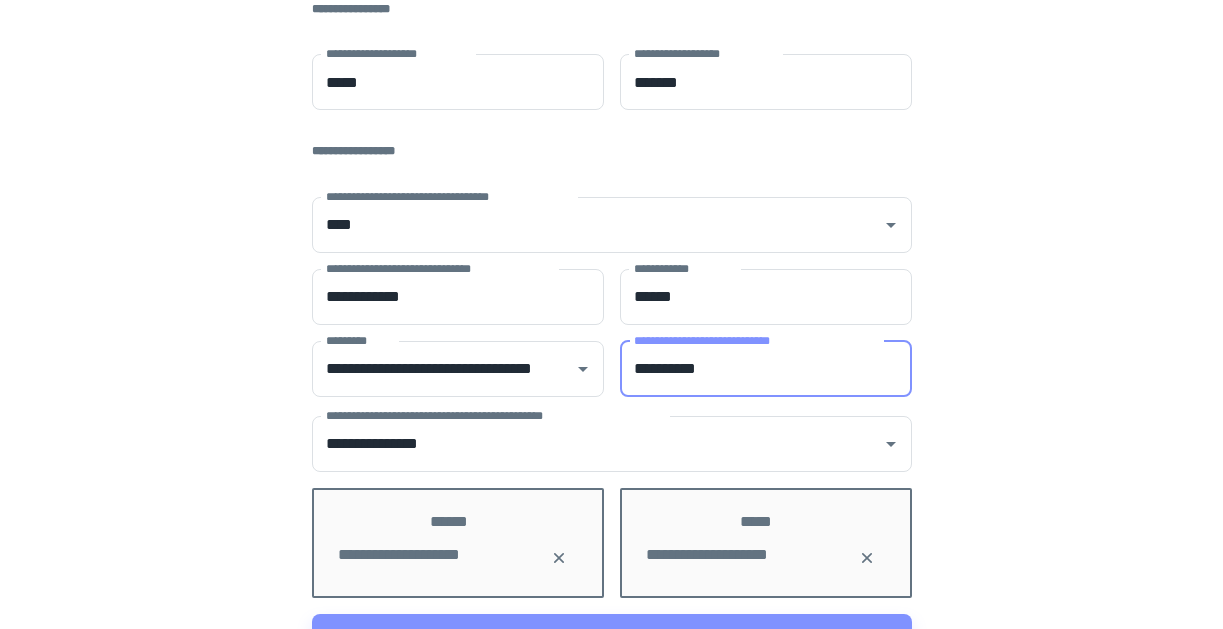 click on "**********" at bounding box center [766, 369] 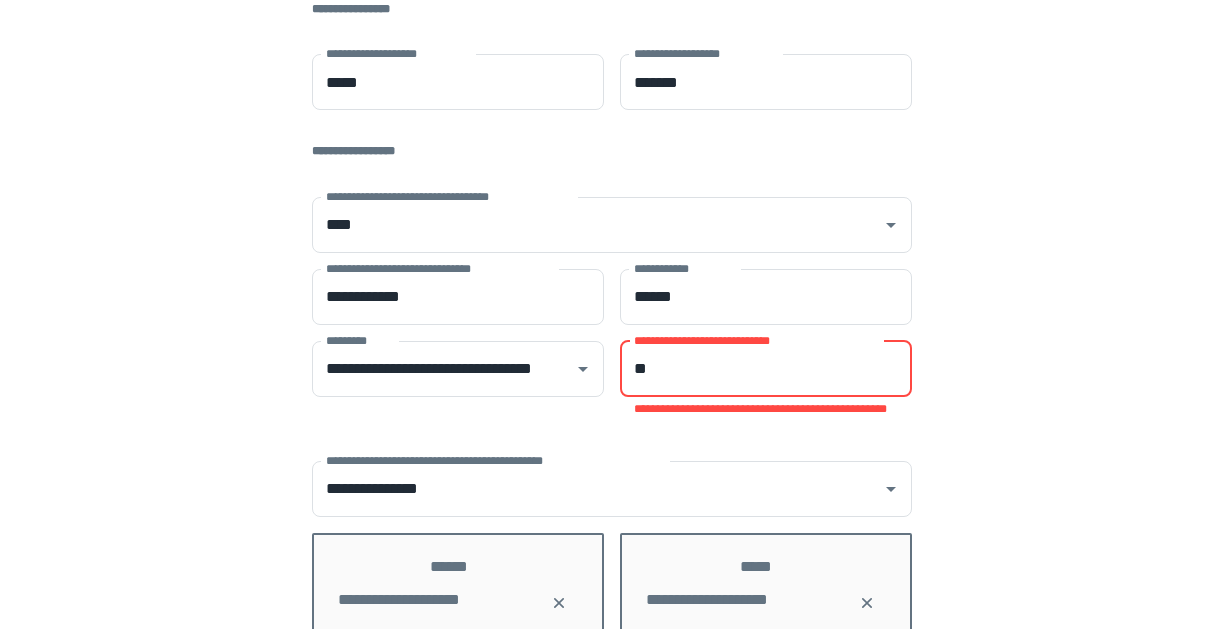 type on "*" 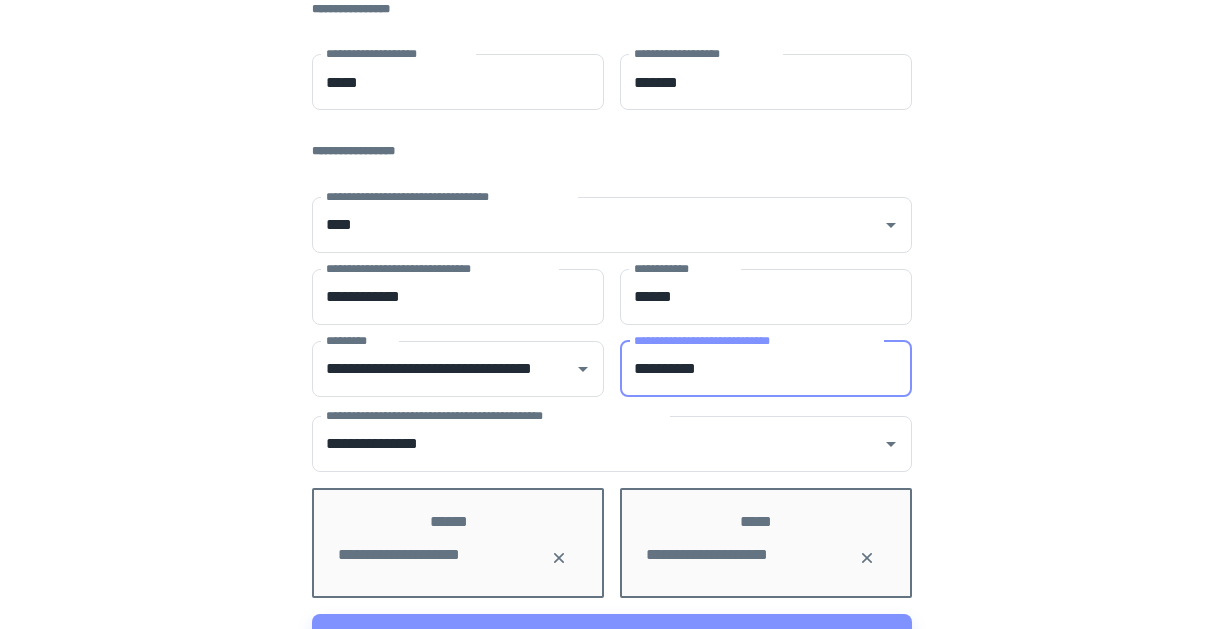 type on "**********" 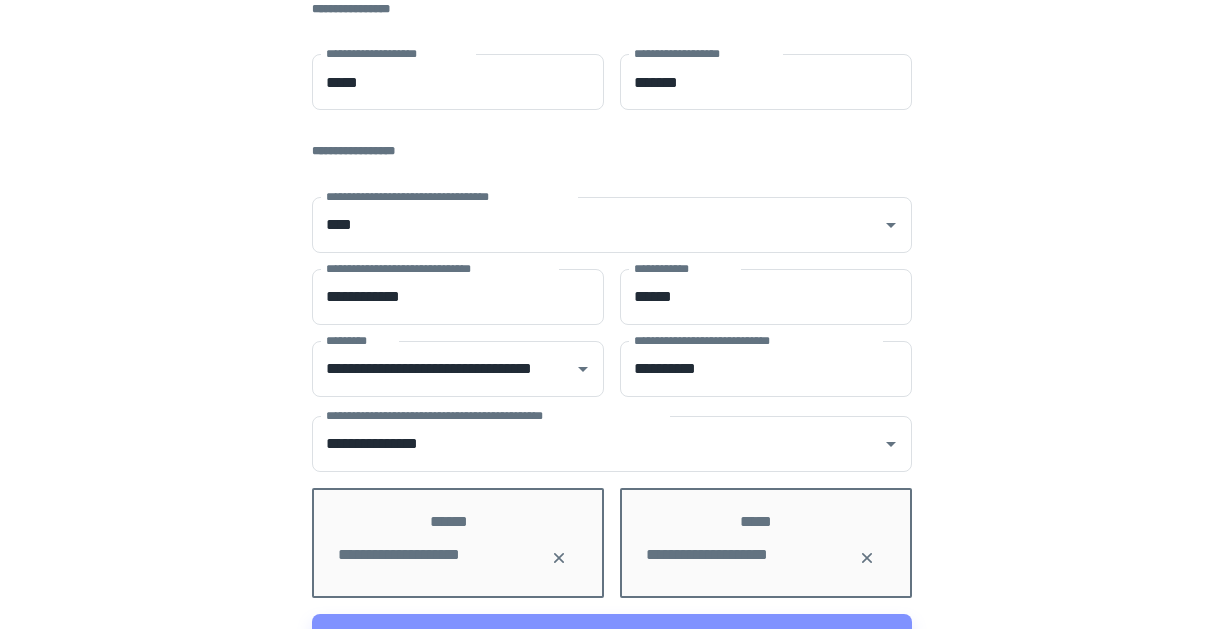 scroll, scrollTop: 663, scrollLeft: 0, axis: vertical 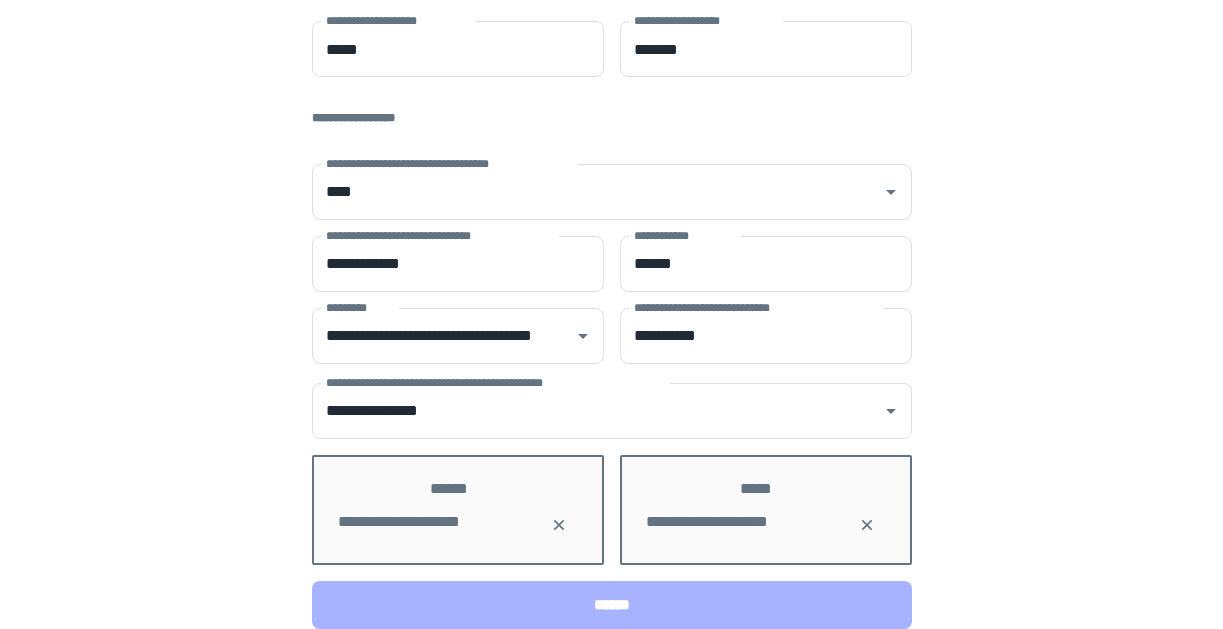 click on "******" at bounding box center [612, 605] 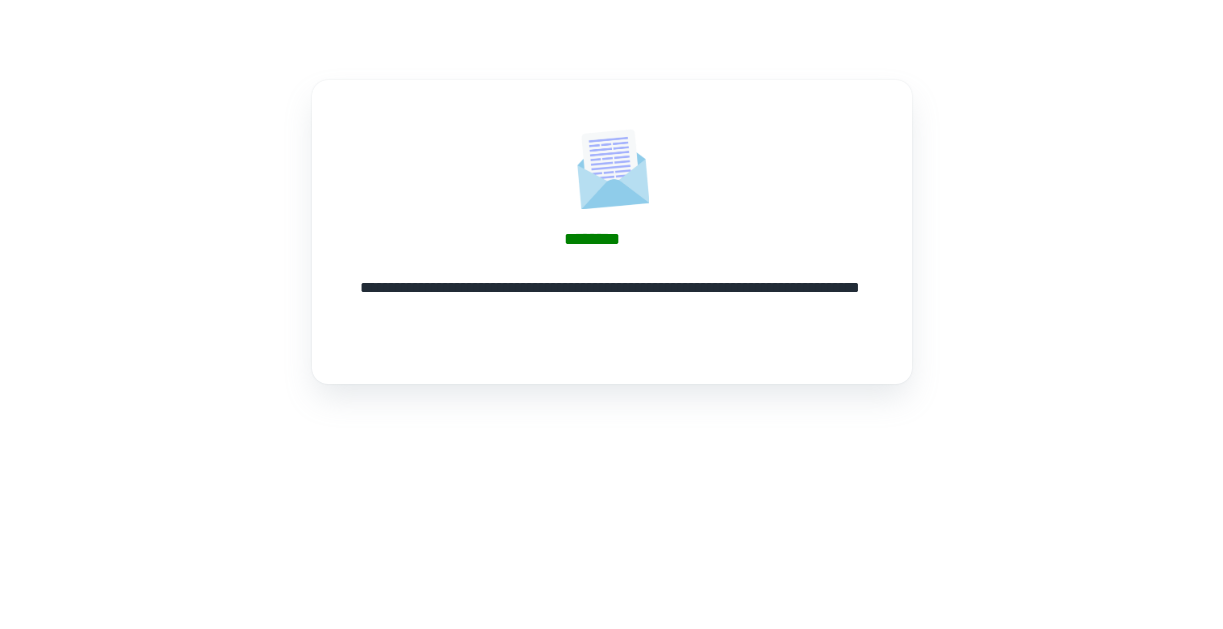 scroll, scrollTop: 0, scrollLeft: 0, axis: both 